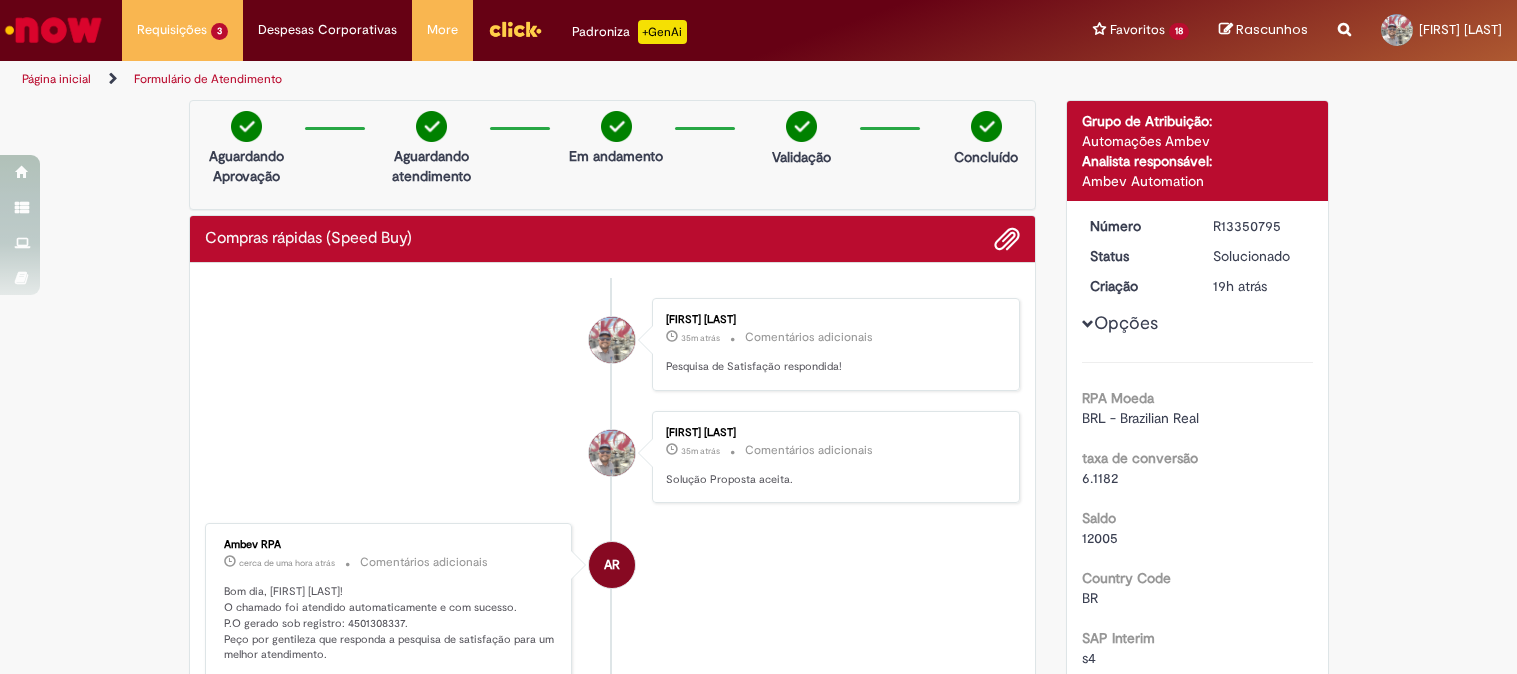 scroll, scrollTop: 0, scrollLeft: 0, axis: both 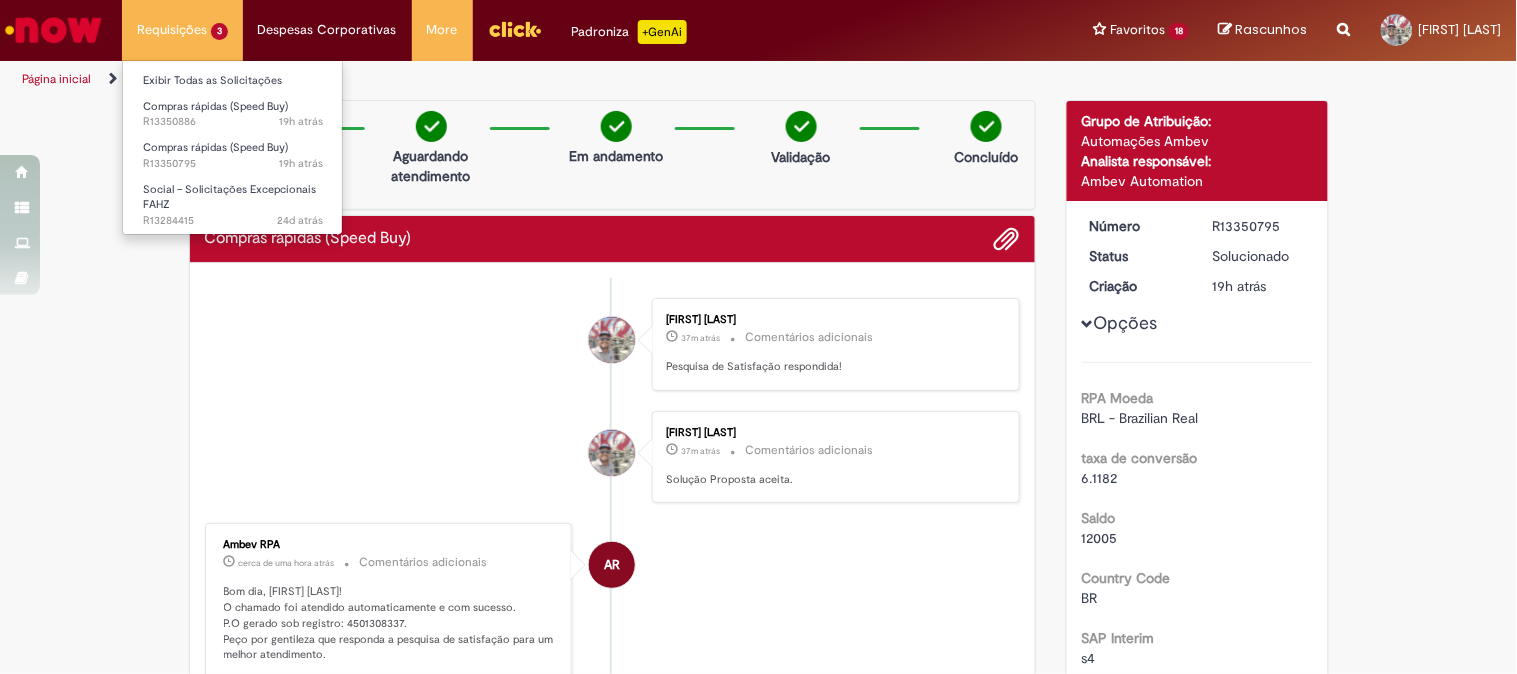 click on "Requisições   3
Exibir Todas as Solicitações
Compras rápidas (Speed Buy)
19h atrás 19 horas atrás  R13350886
Compras rápidas (Speed Buy)
19h atrás 19 horas atrás  R13350795
Social – Solicitações Excepcionais FAHZ
24d atrás 24 dias atrás  R13284415" at bounding box center [182, 30] 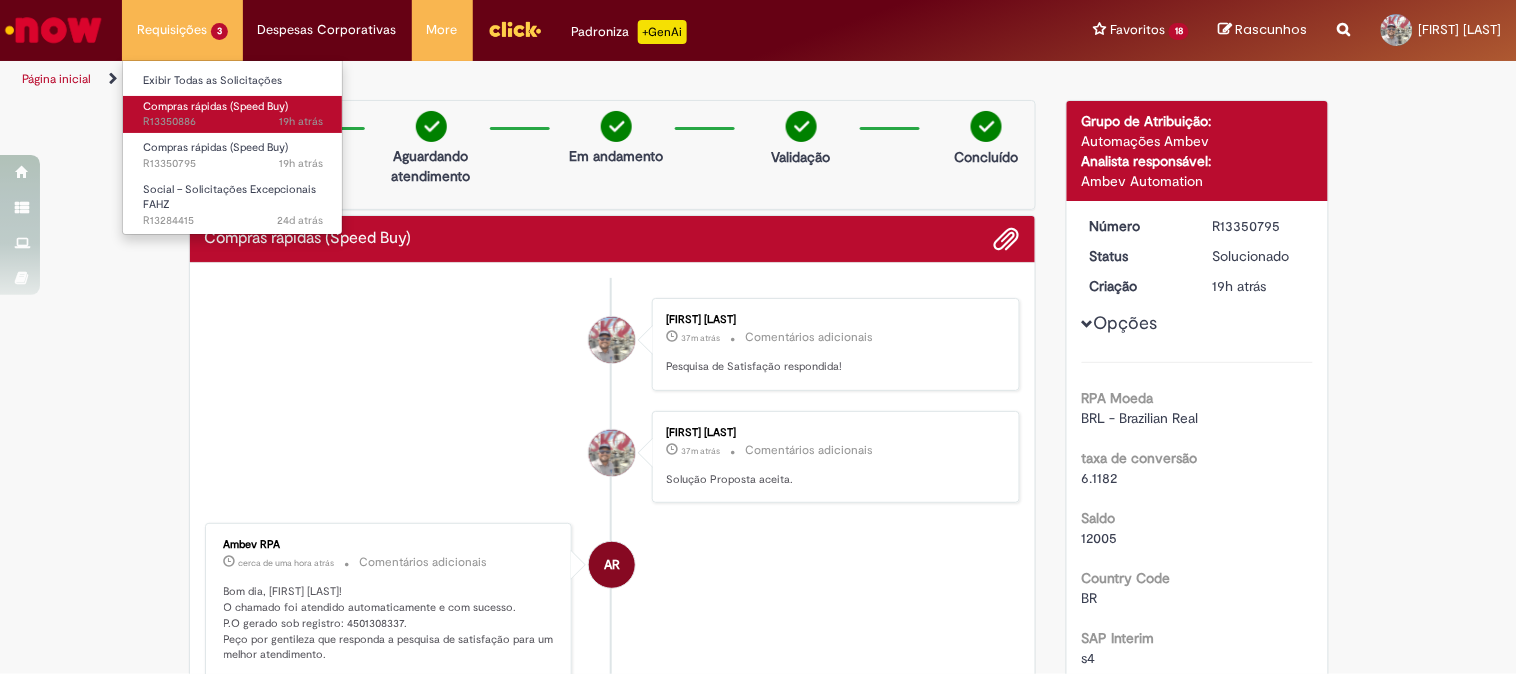 click on "19h atrás 19 horas atrás  R13350886" at bounding box center [233, 122] 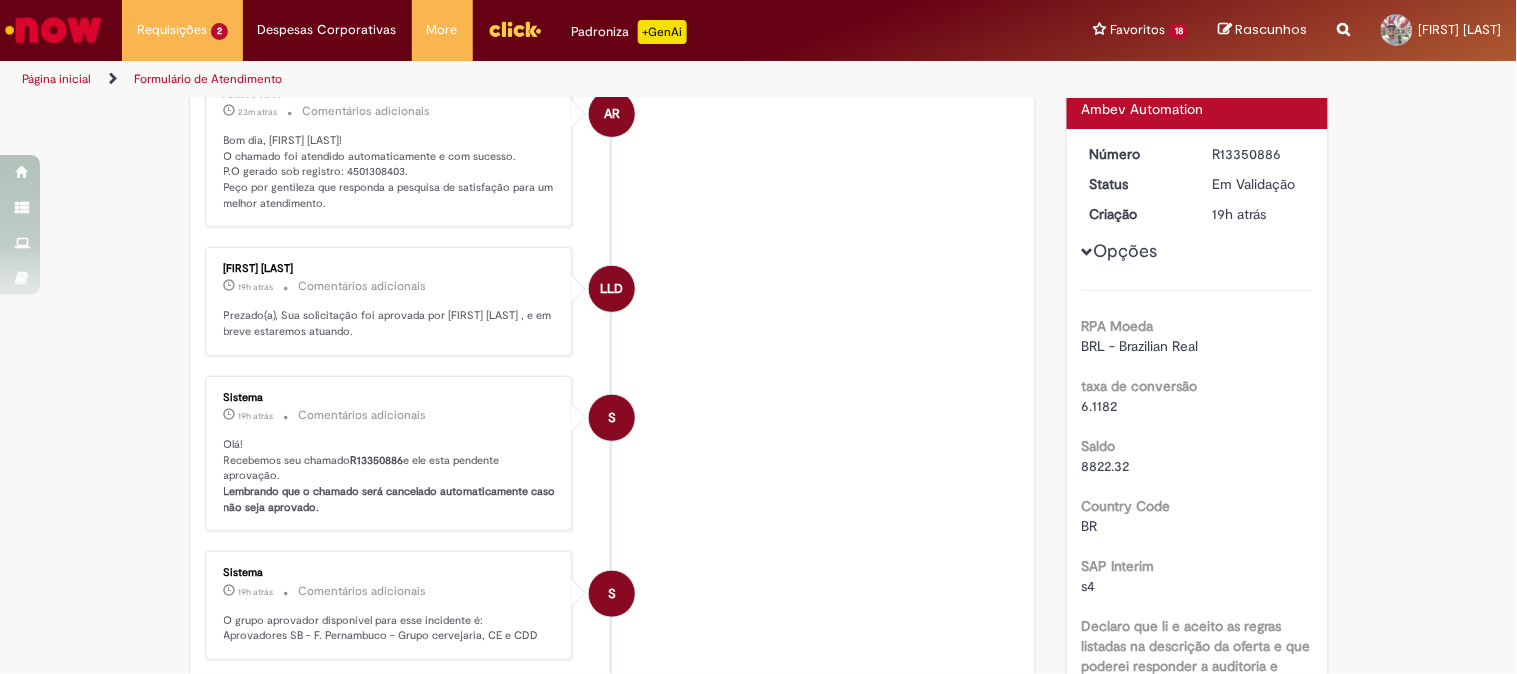 scroll, scrollTop: 4, scrollLeft: 0, axis: vertical 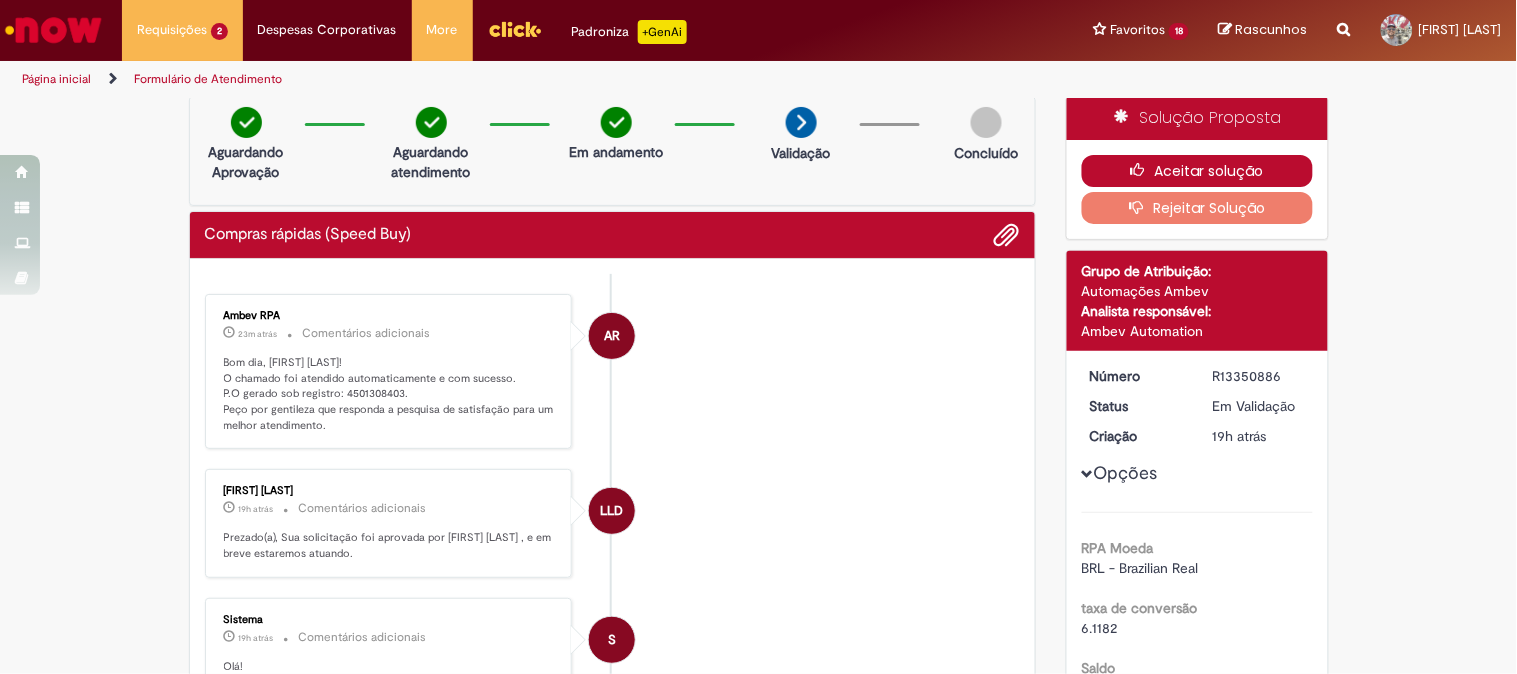 click on "Aceitar solução" at bounding box center [1197, 171] 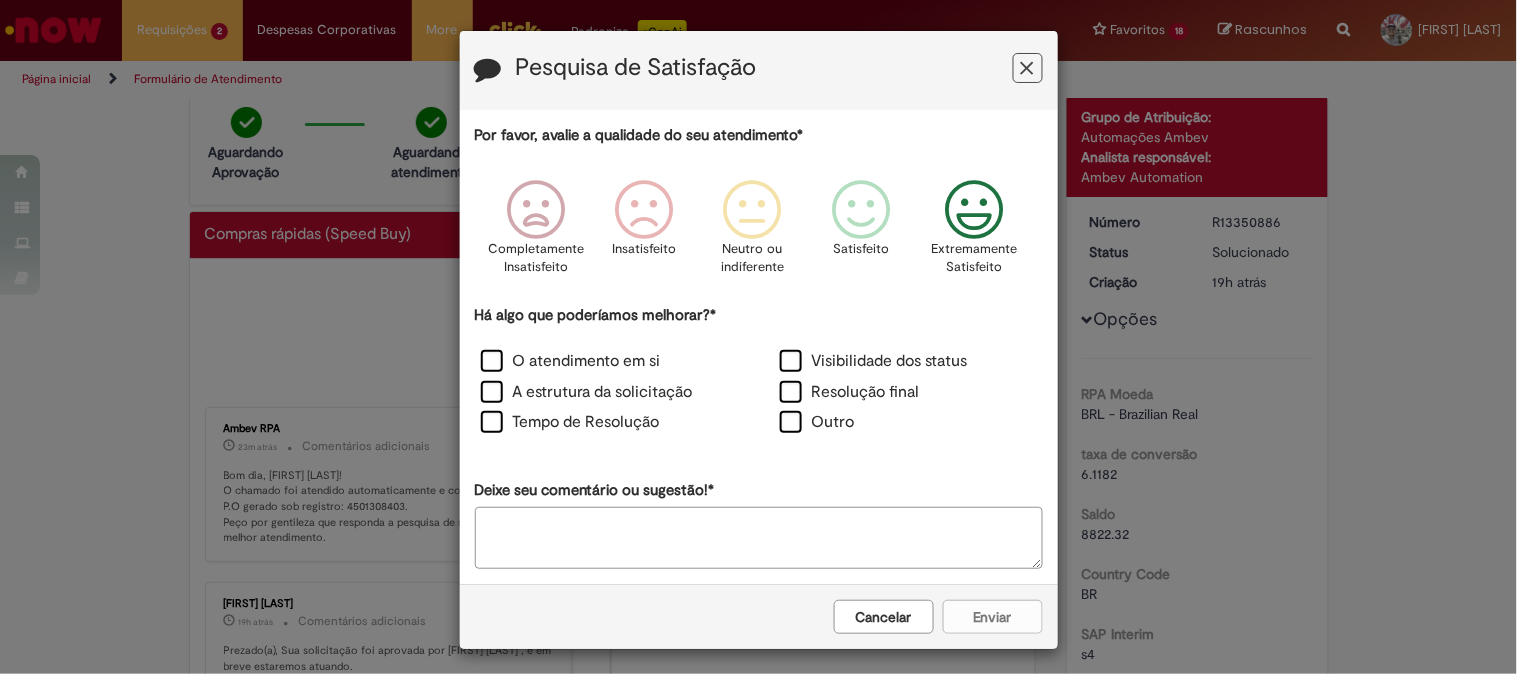 click at bounding box center (974, 210) 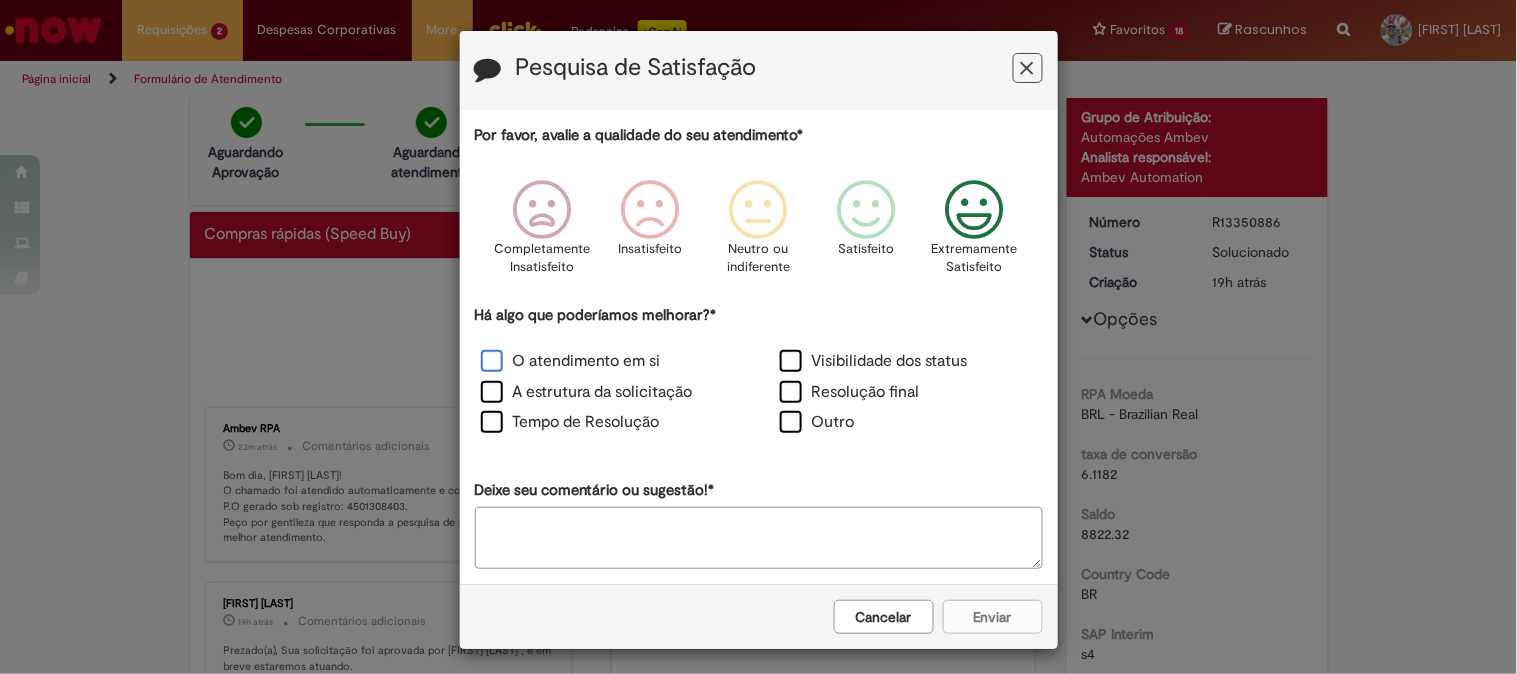 click on "O atendimento em si" at bounding box center (571, 361) 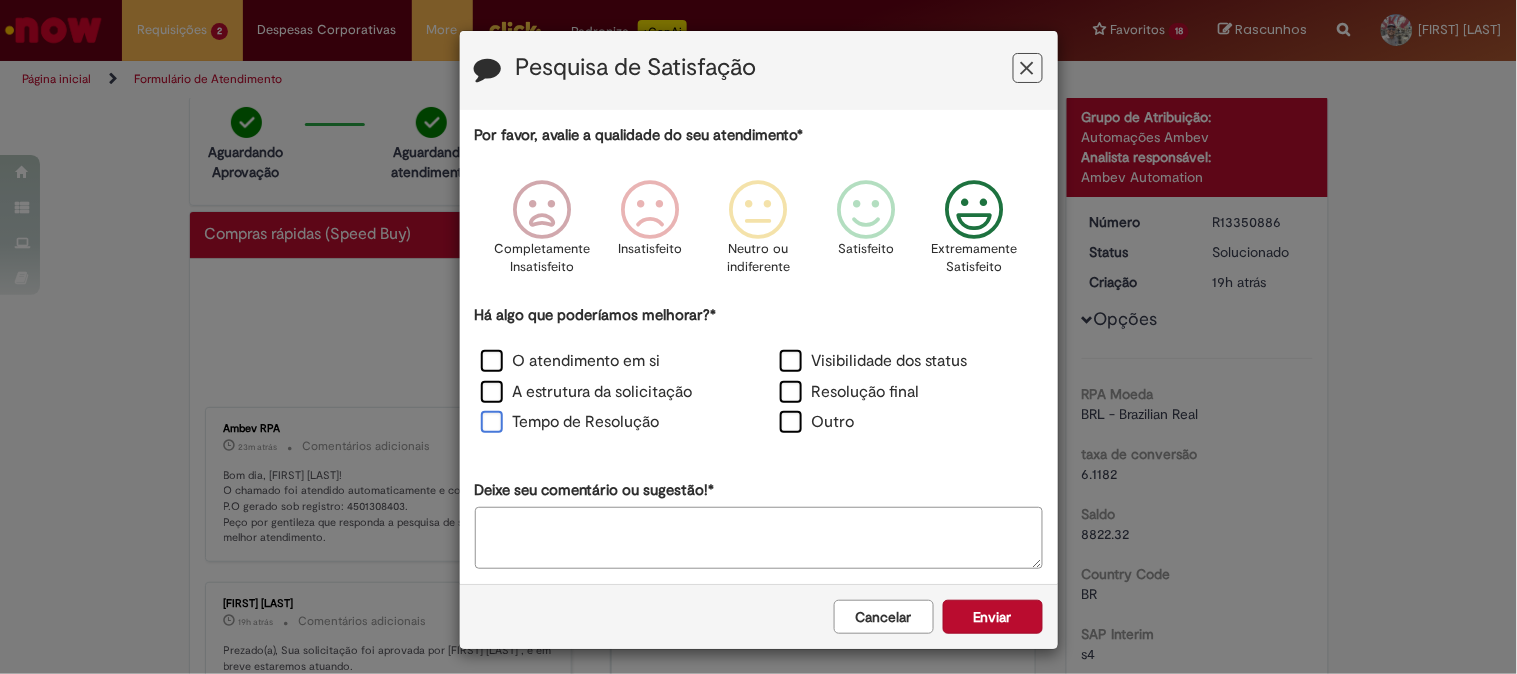 click on "Tempo de Resolução" at bounding box center (570, 422) 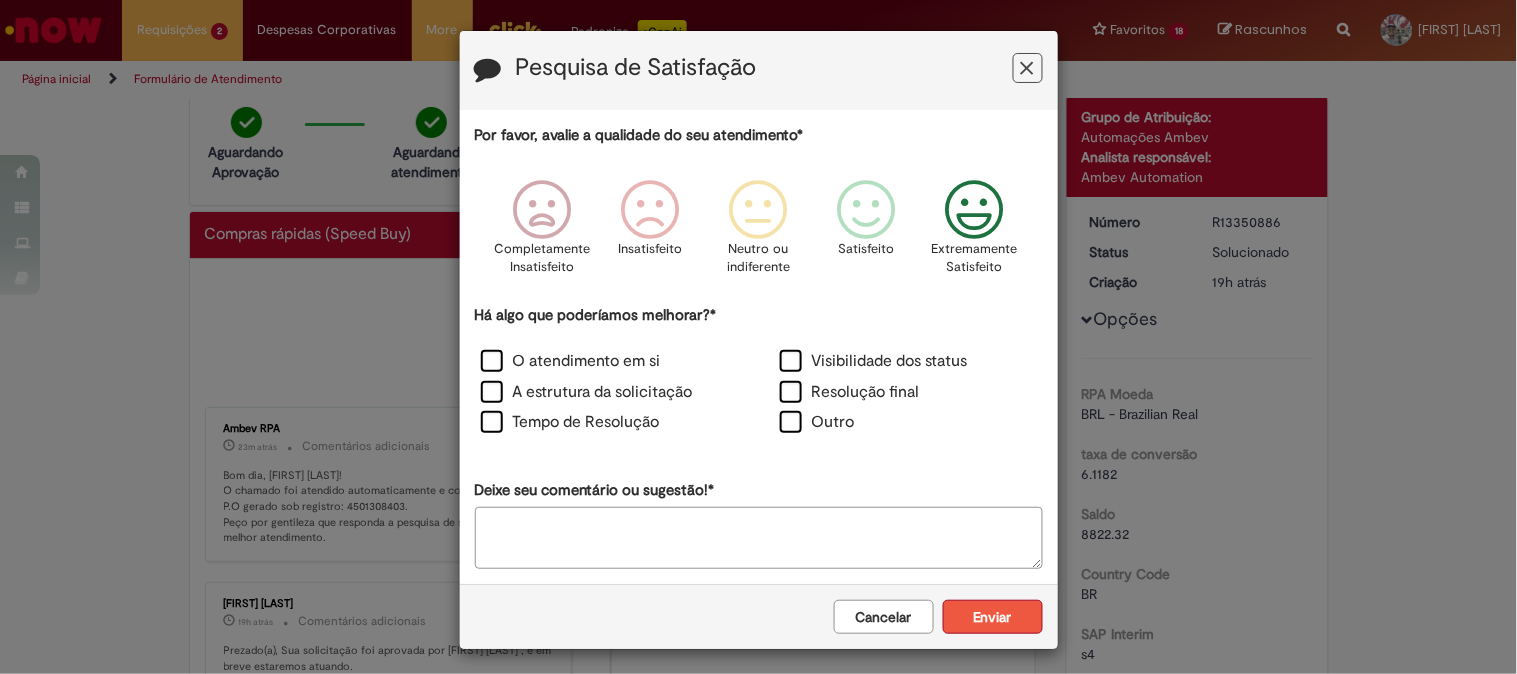 click on "Enviar" at bounding box center [993, 617] 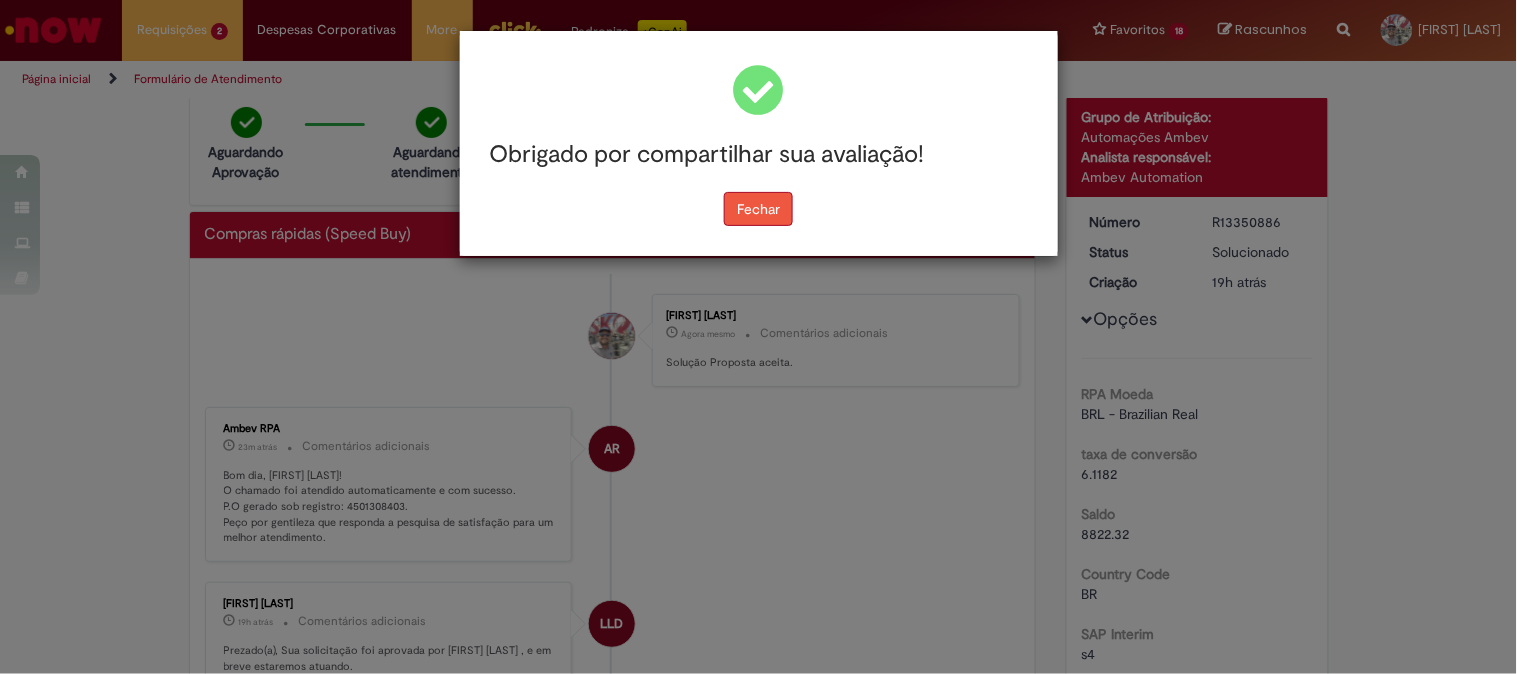 click on "Fechar" at bounding box center [758, 209] 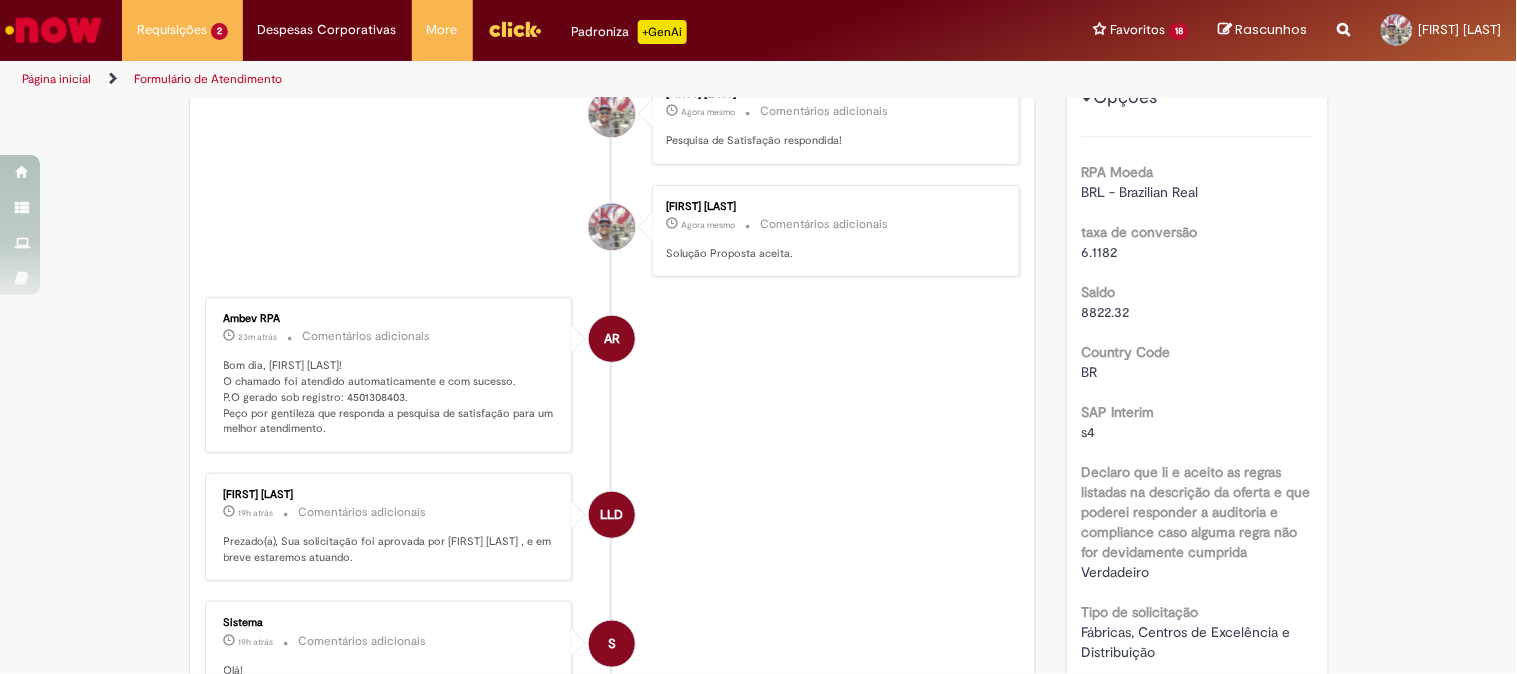 scroll, scrollTop: 337, scrollLeft: 0, axis: vertical 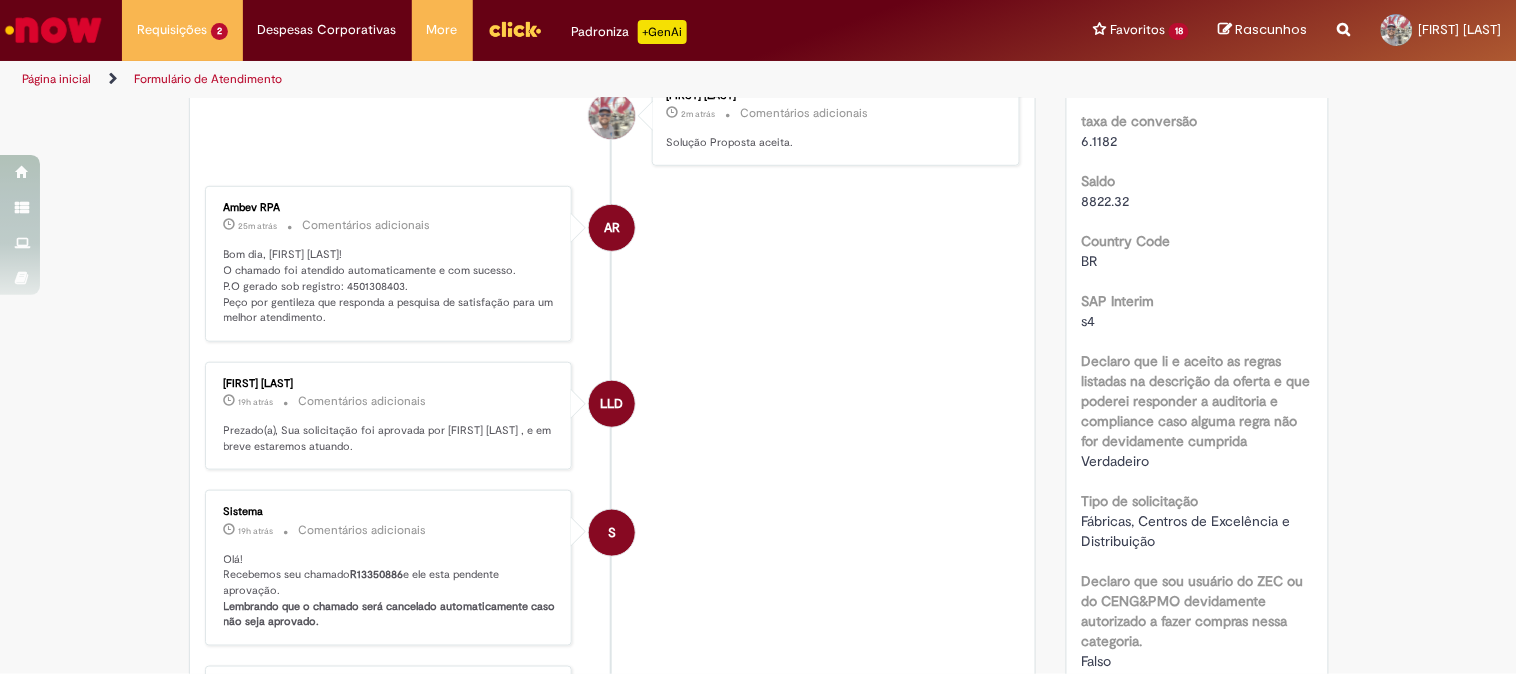 click on "AR
Ambev RPA
25m atrás 25 minutos atrás     Comentários adicionais
Bom dia, [FIRST] [LAST]!
O chamado foi atendido automaticamente e com sucesso.
P.O gerado sob registro: 4501308403.
Peço por gentileza que responda a pesquisa de satisfação para um melhor atendimento." at bounding box center (613, 264) 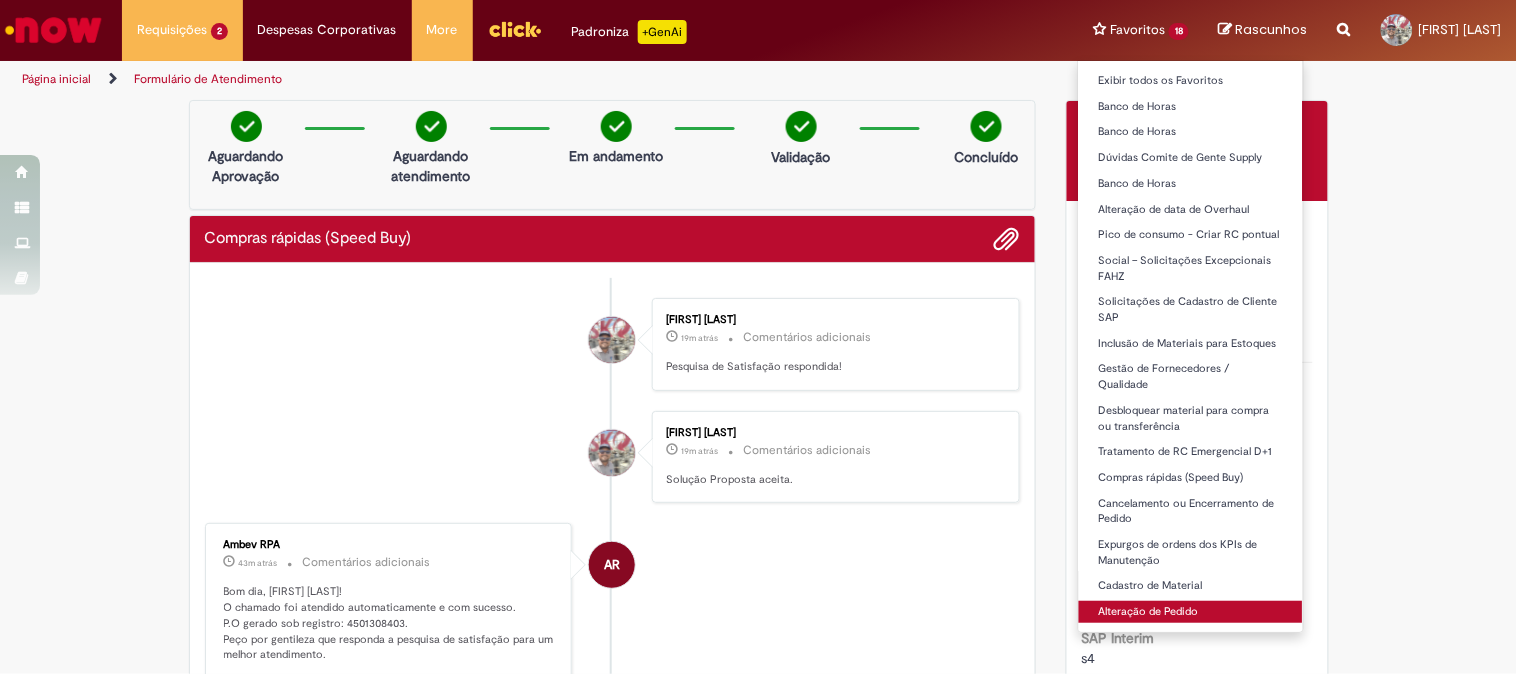 scroll, scrollTop: 21, scrollLeft: 0, axis: vertical 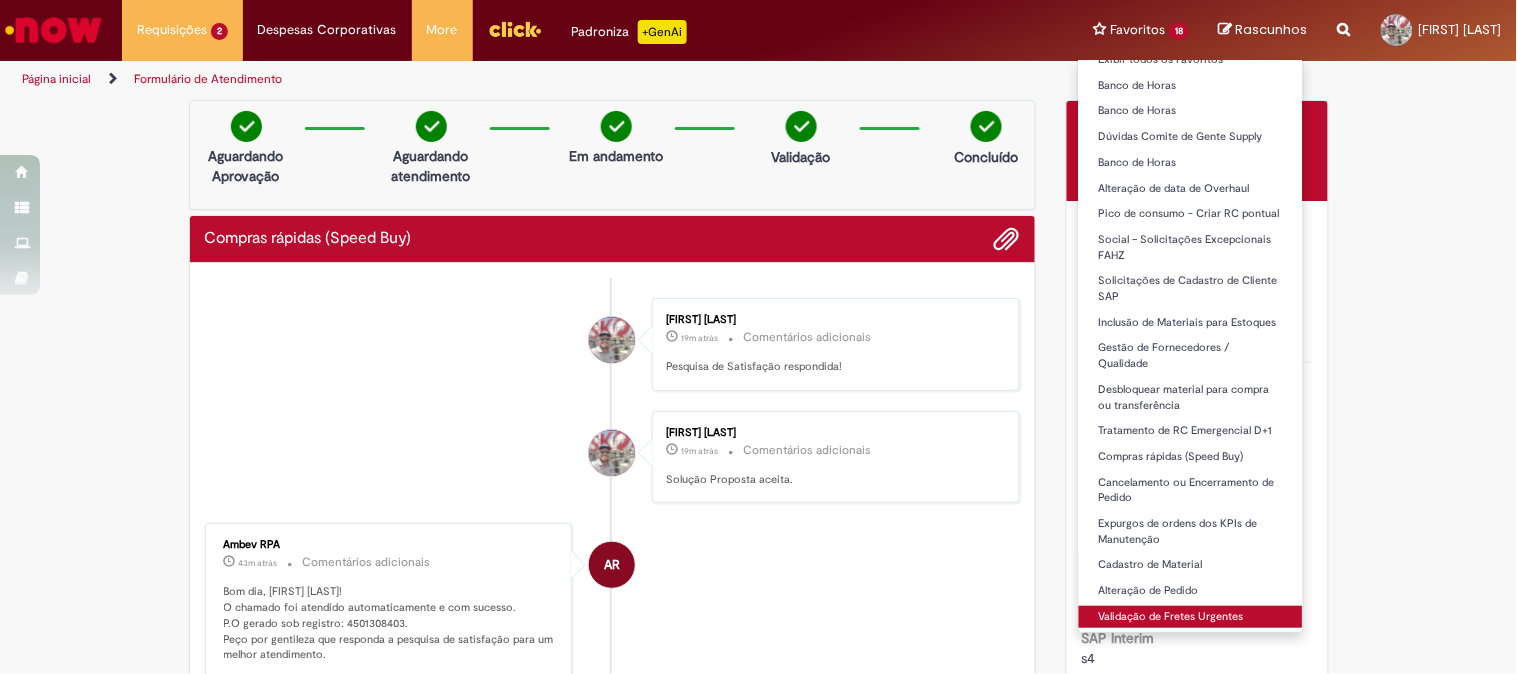 click on "Validação de Fretes Urgentes" at bounding box center (1191, 617) 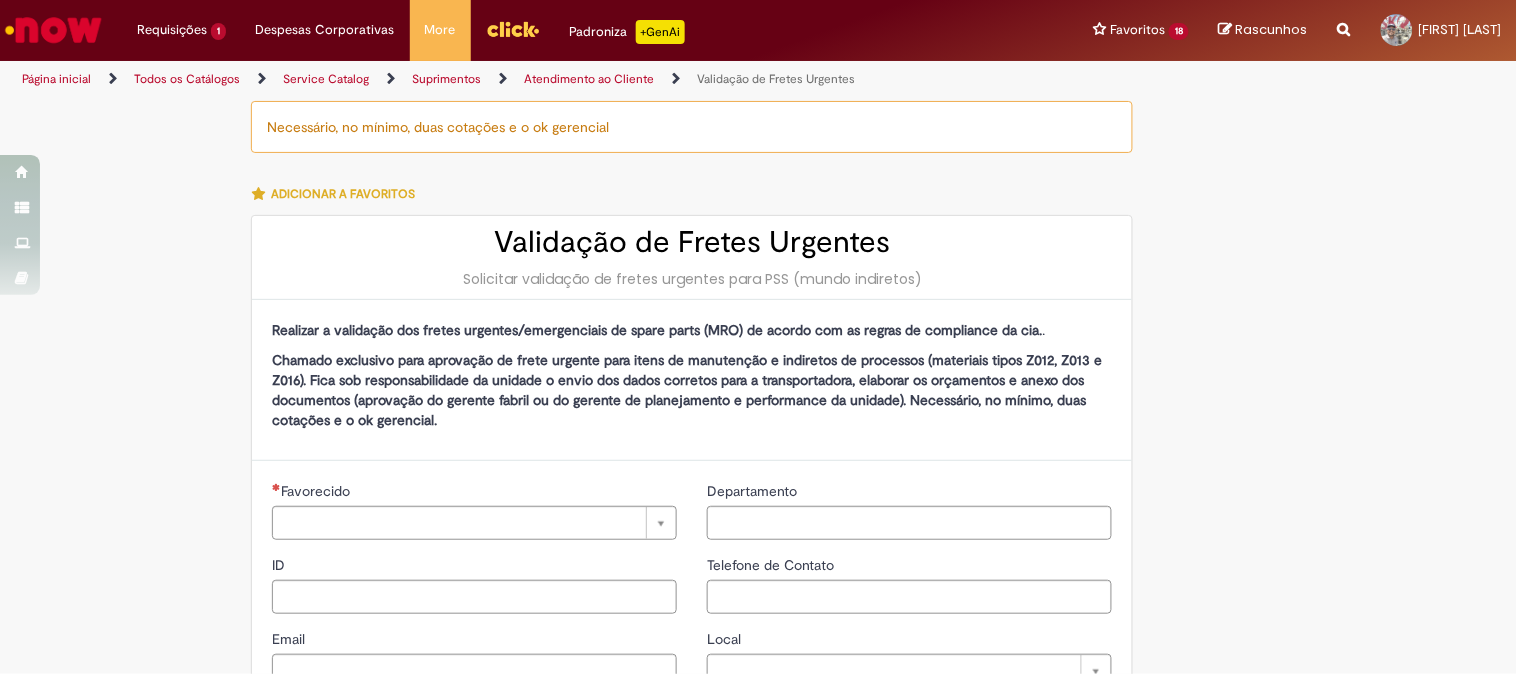 type on "********" 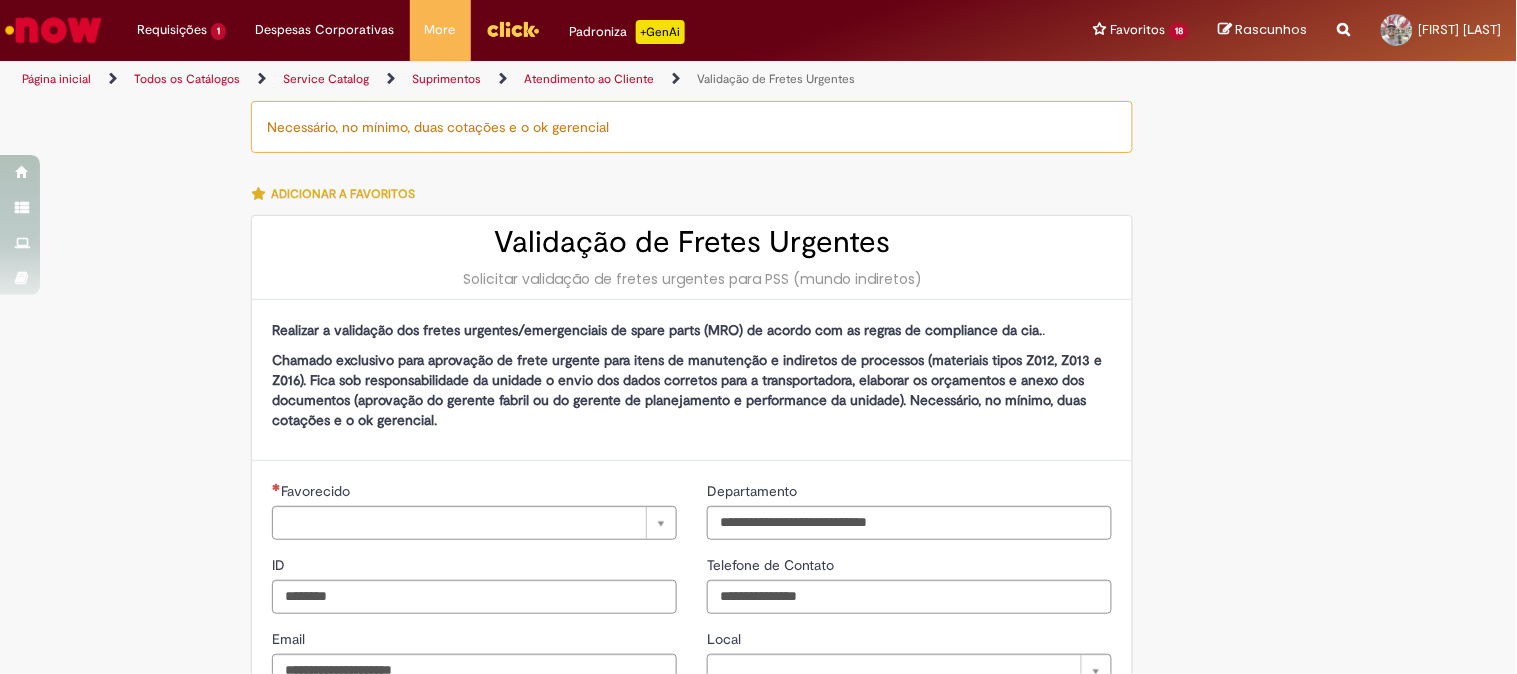 type on "**********" 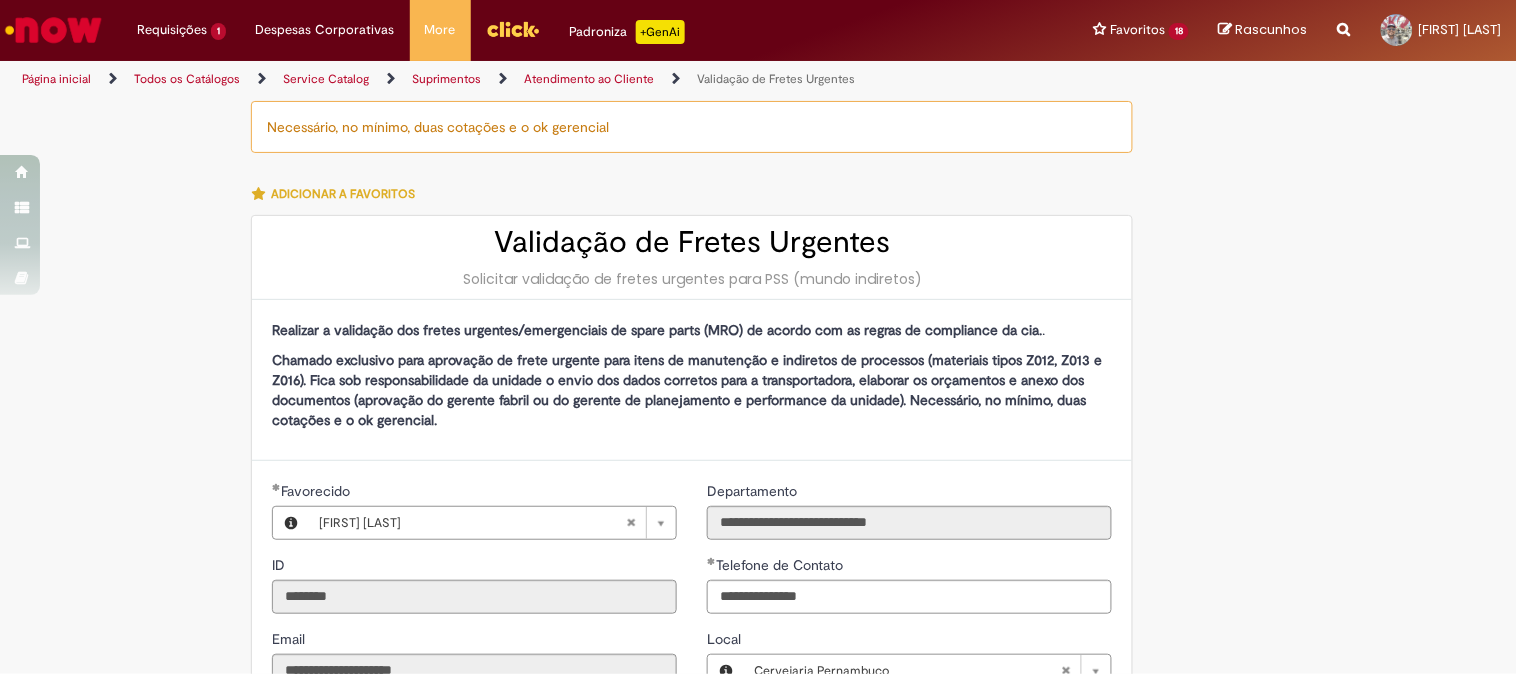 type on "**********" 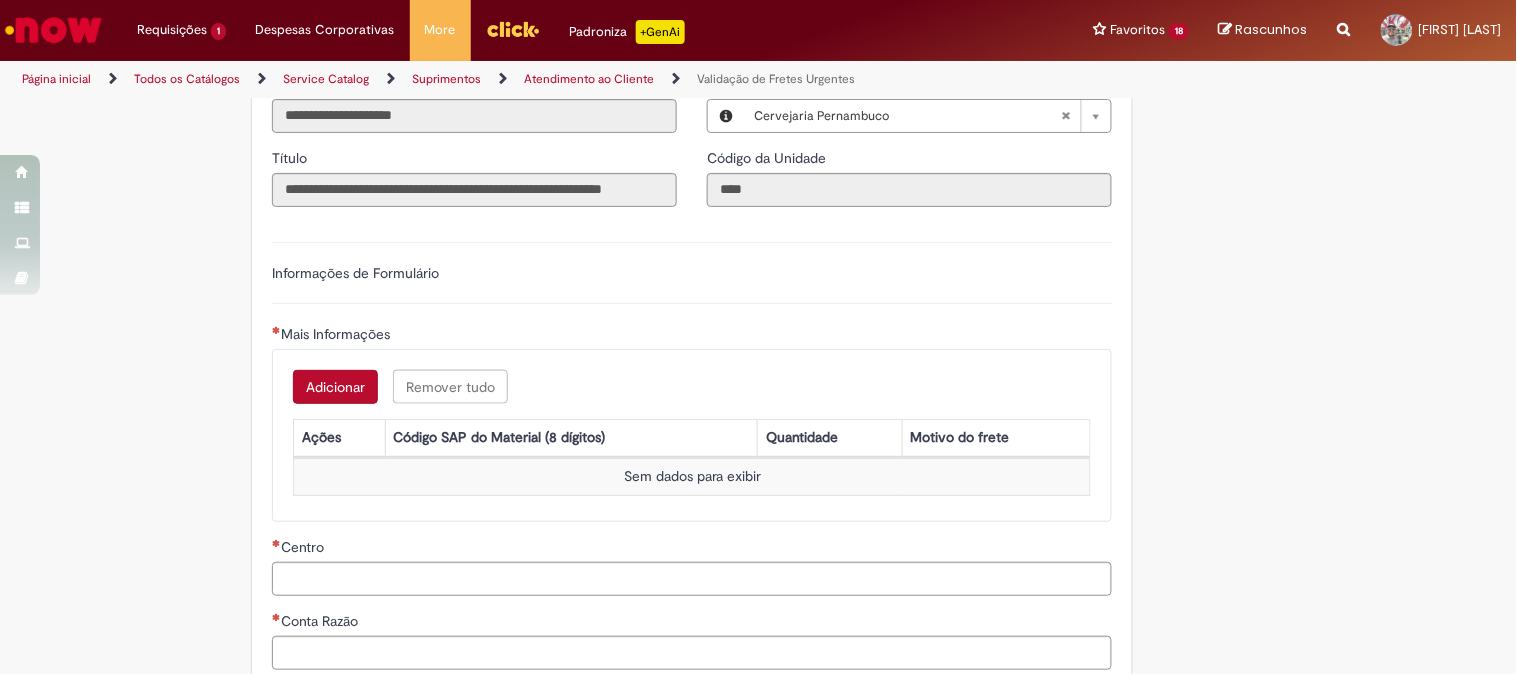 scroll, scrollTop: 666, scrollLeft: 0, axis: vertical 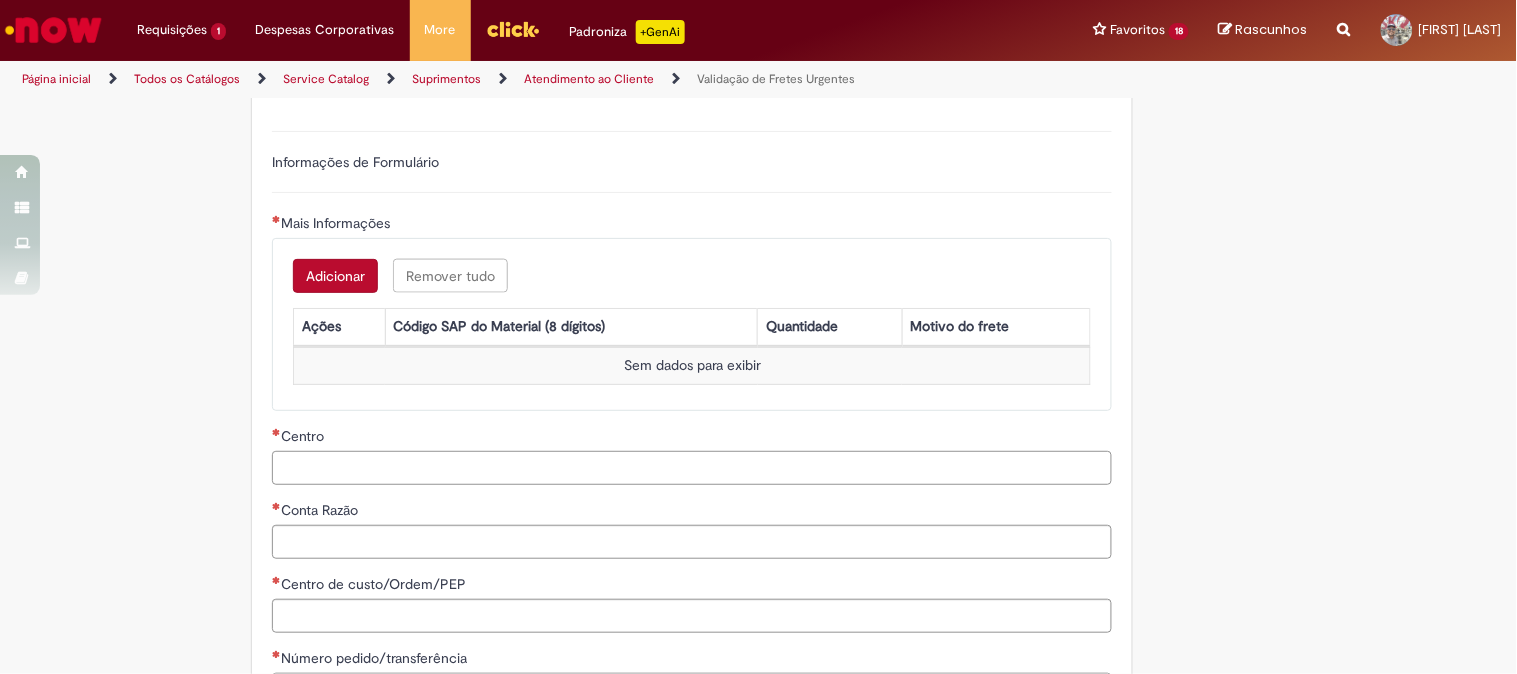 click on "Centro" at bounding box center (692, 468) 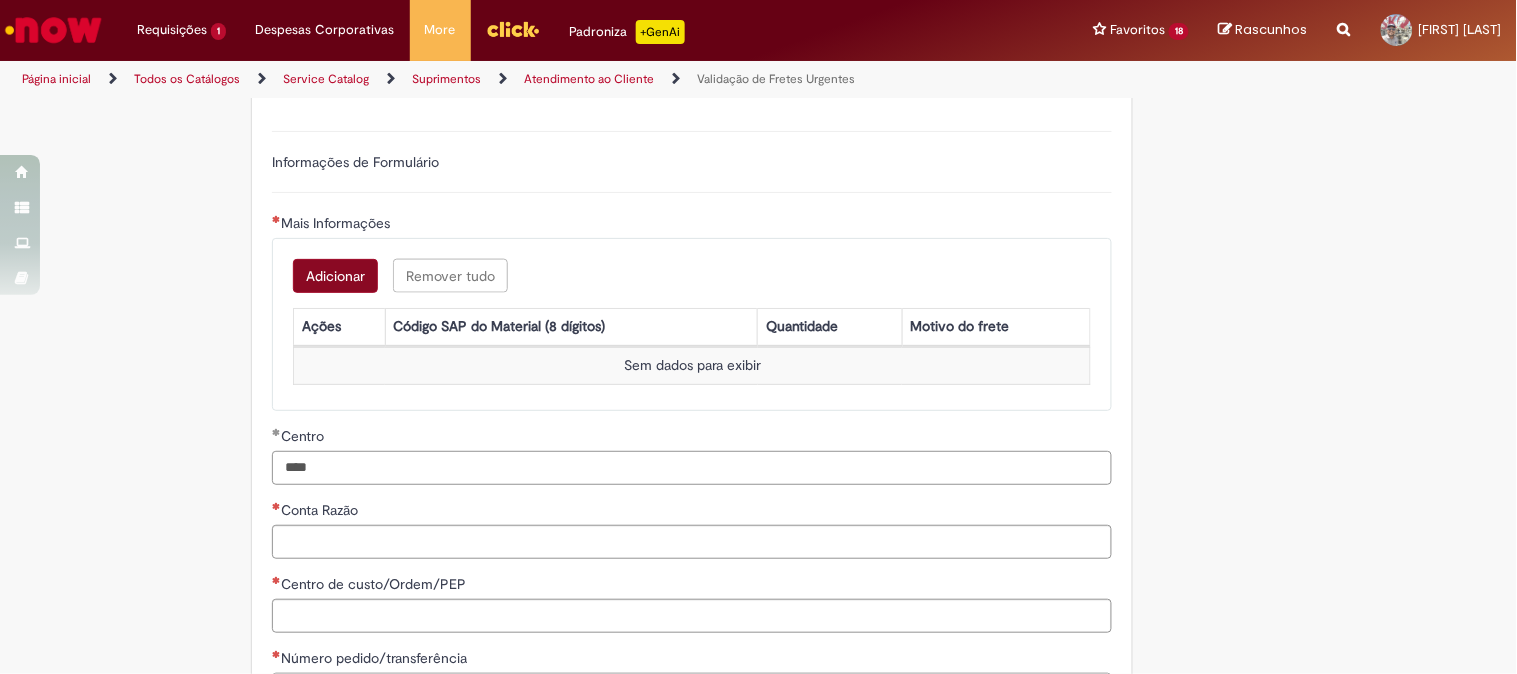 type on "****" 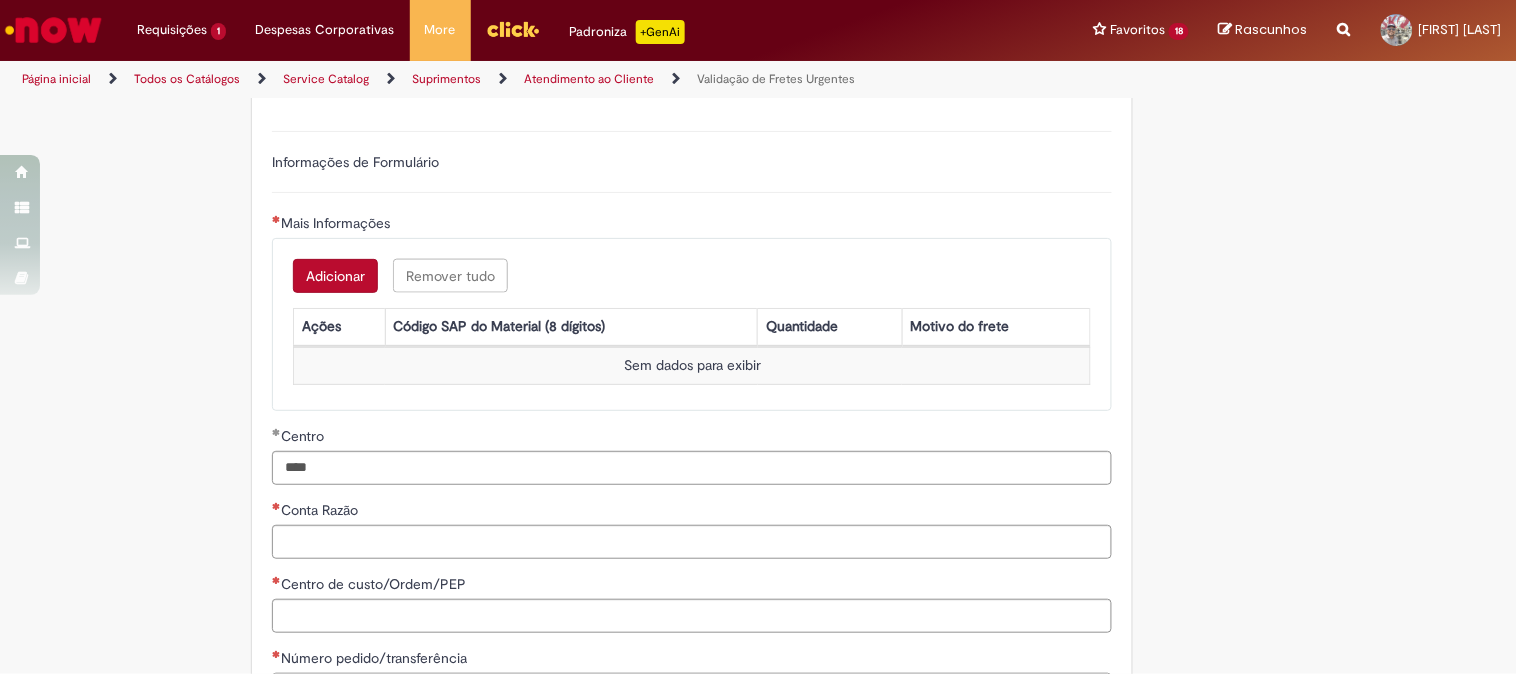 click on "Adicionar" at bounding box center (335, 276) 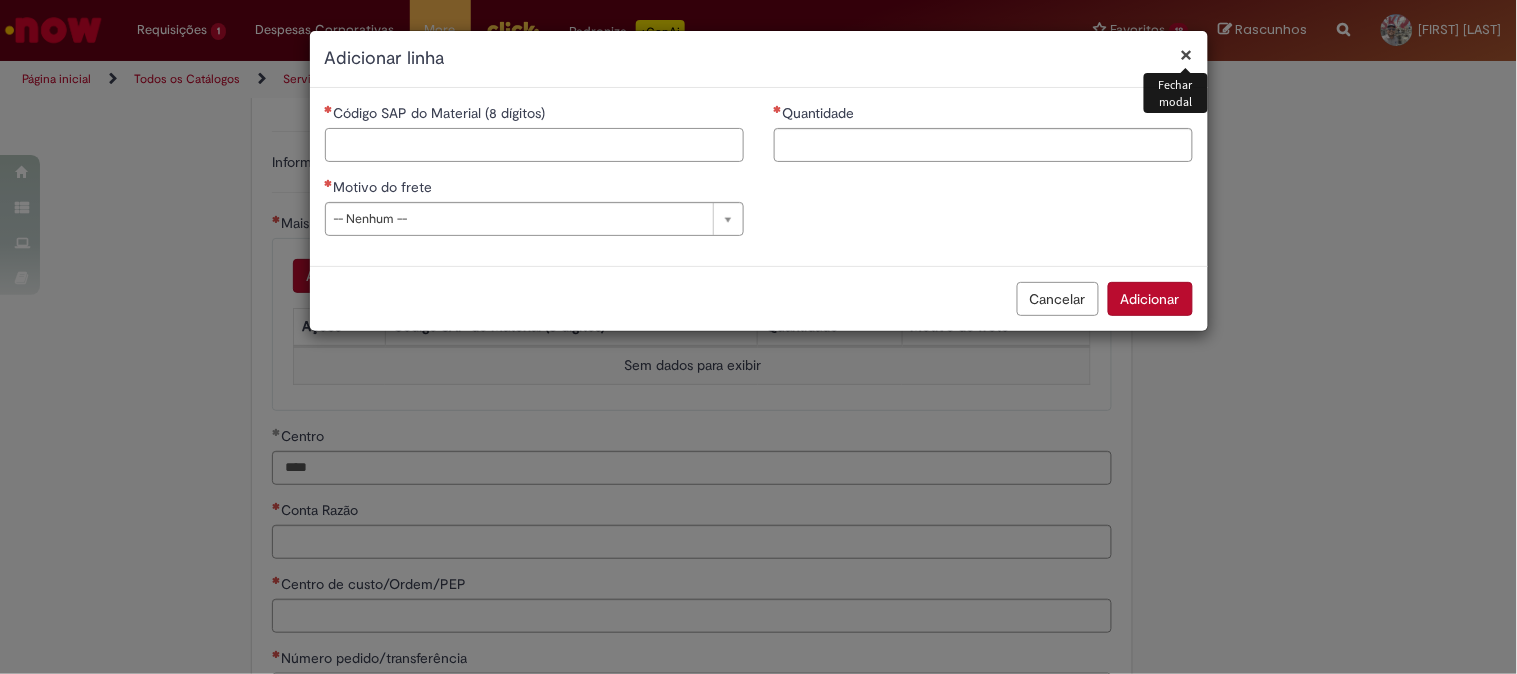 click on "Código SAP do Material (8 dígitos)" at bounding box center [534, 145] 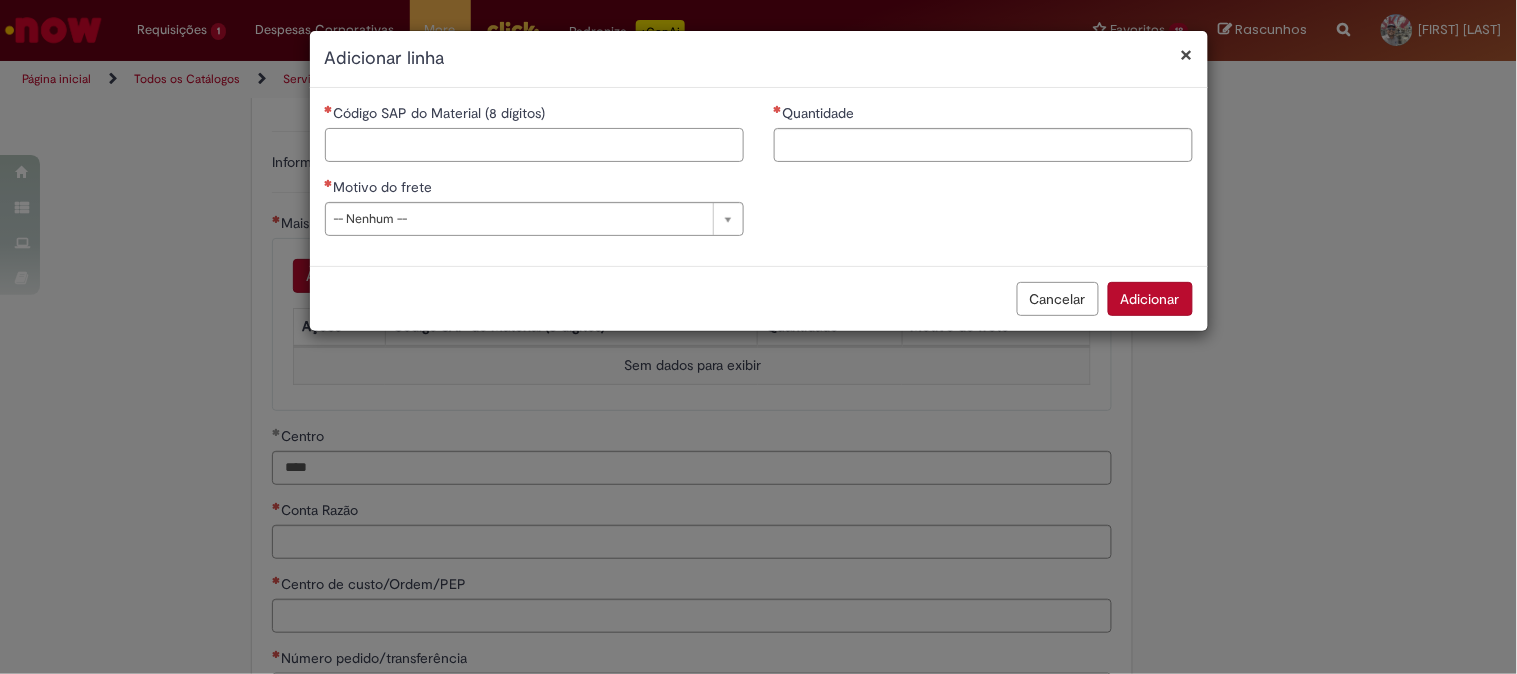 click on "Código SAP do Material (8 dígitos)" at bounding box center (534, 145) 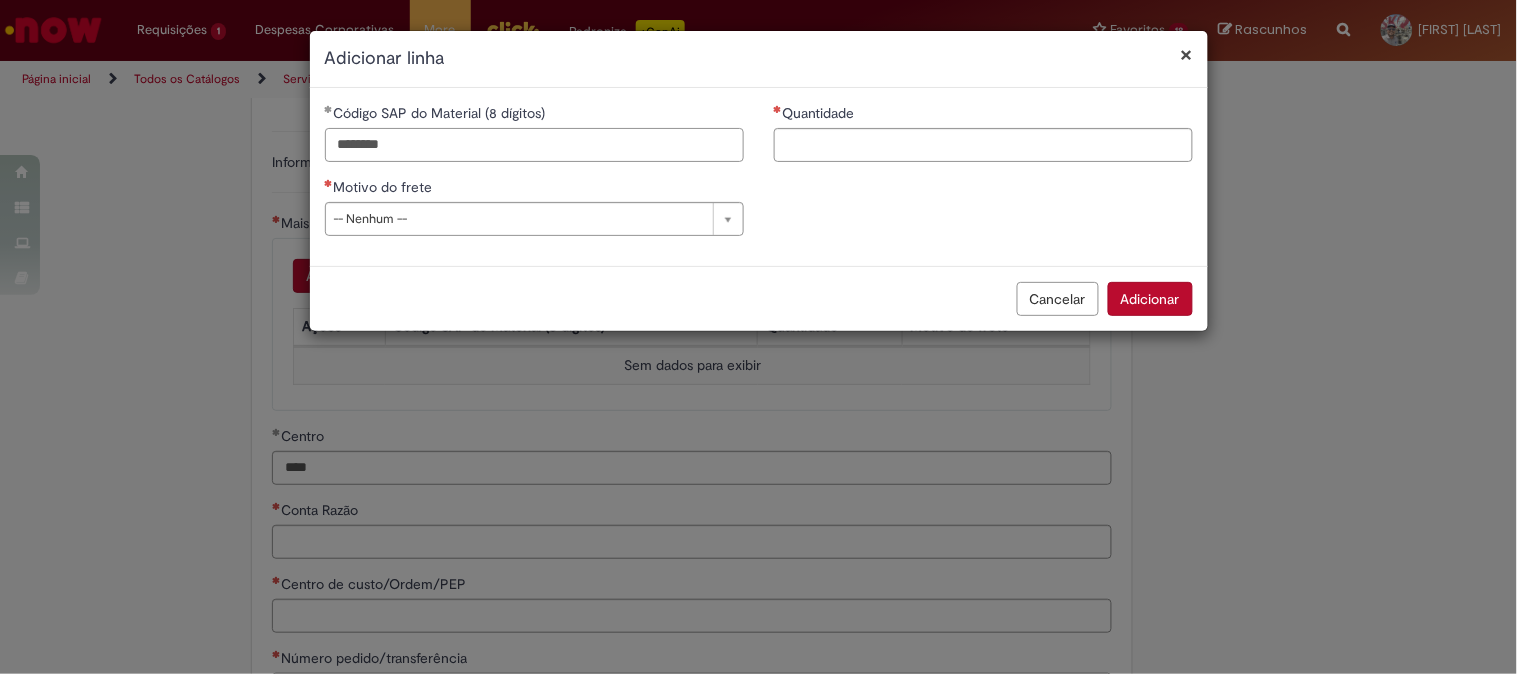 type on "********" 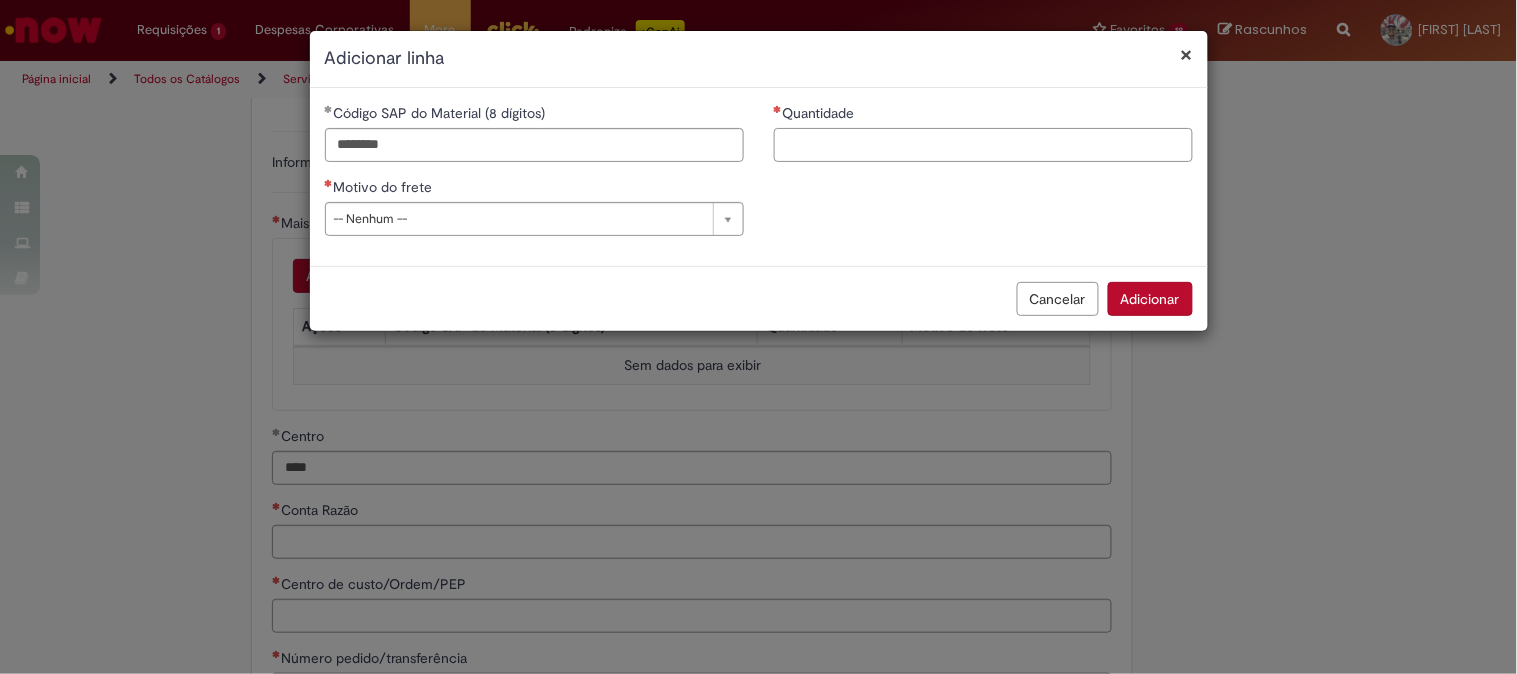 click on "Quantidade" at bounding box center [983, 145] 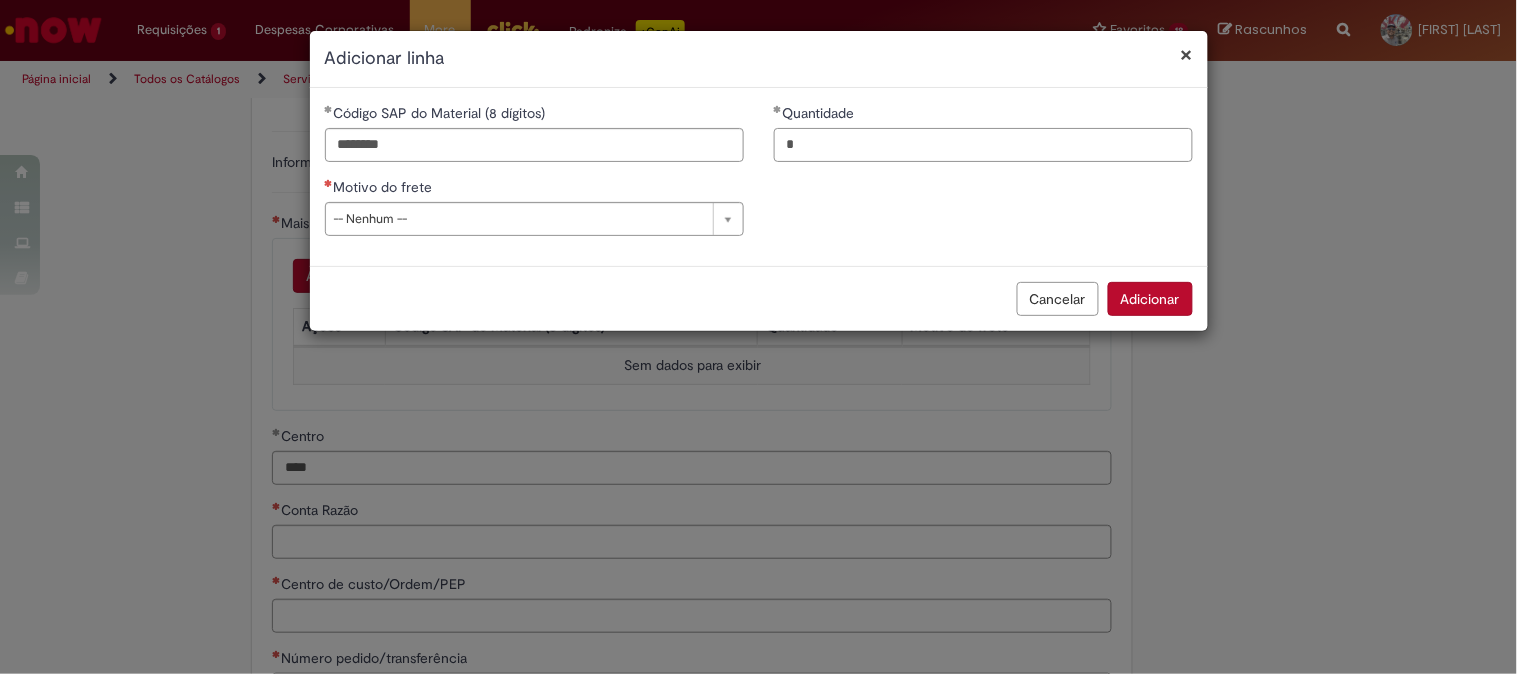type on "*" 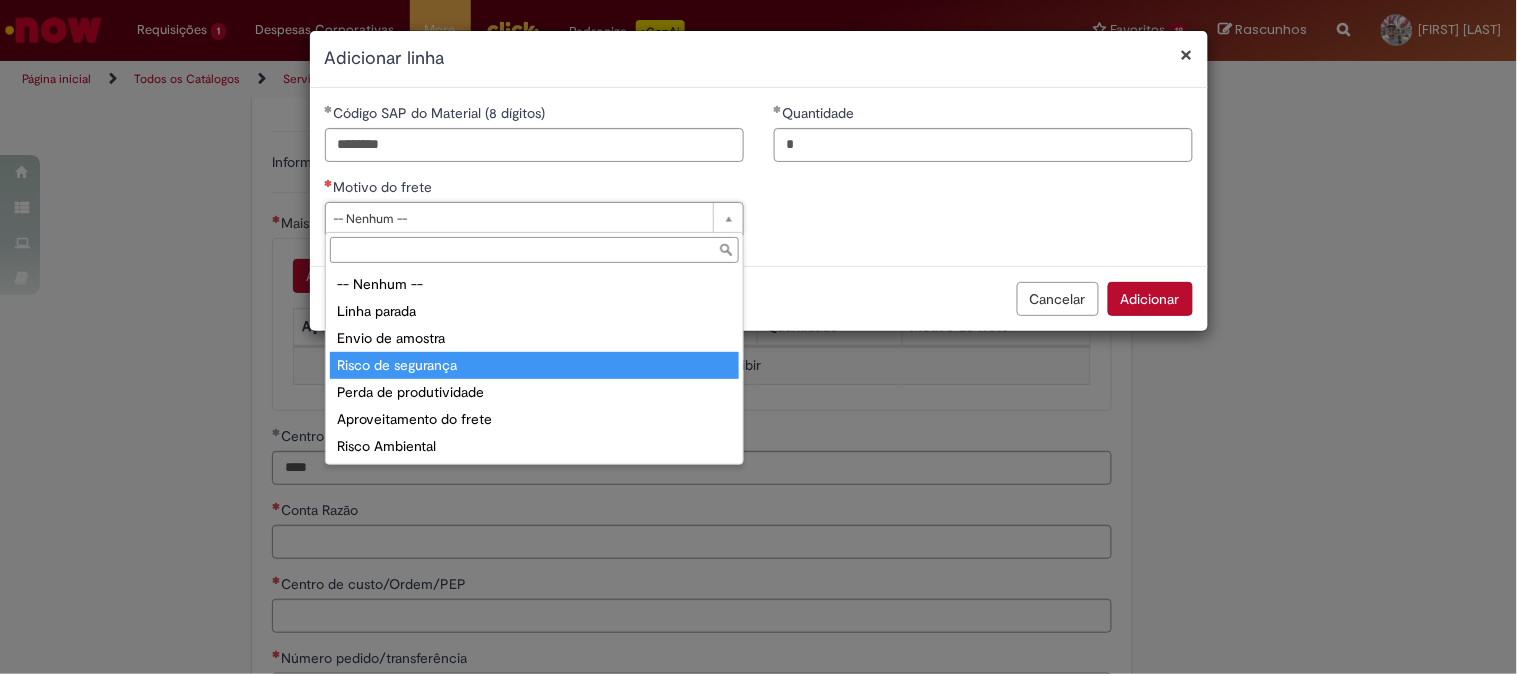 type on "**********" 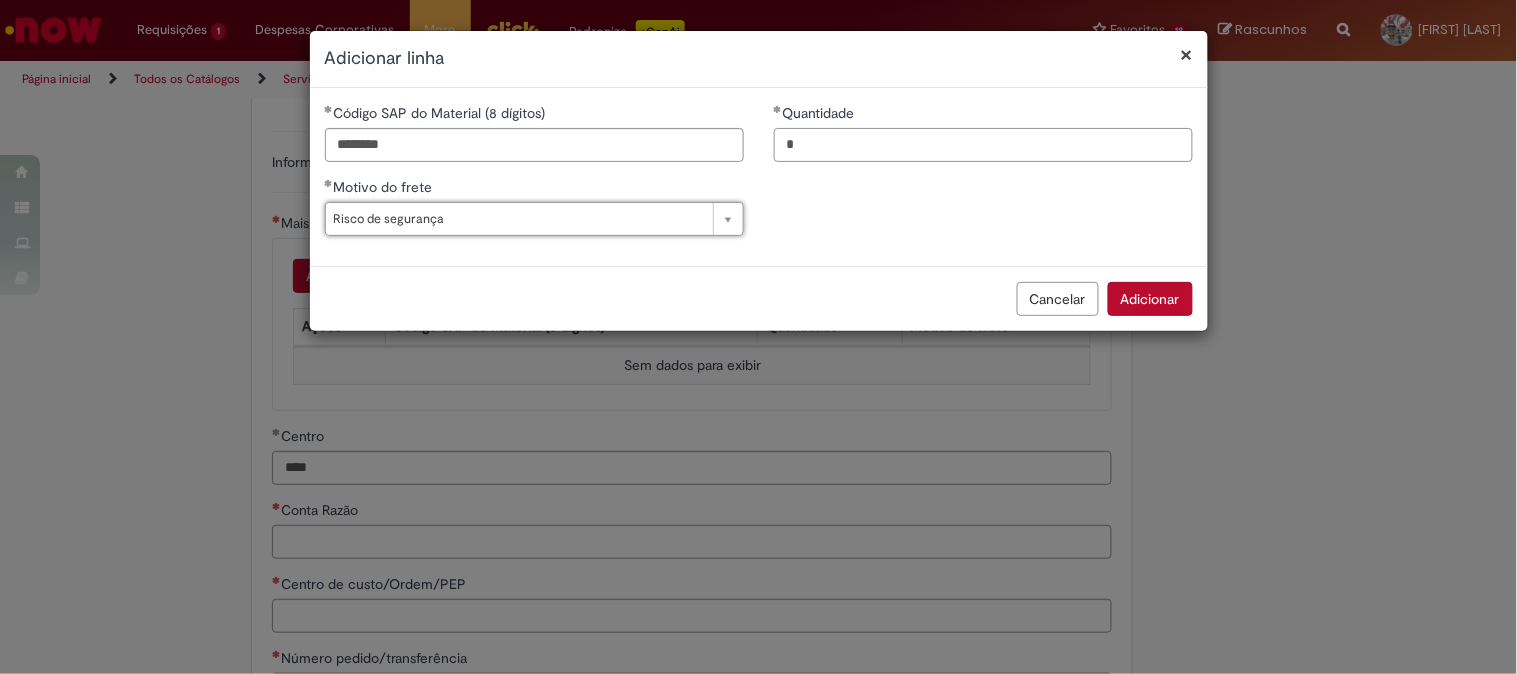 click on "*" at bounding box center (983, 145) 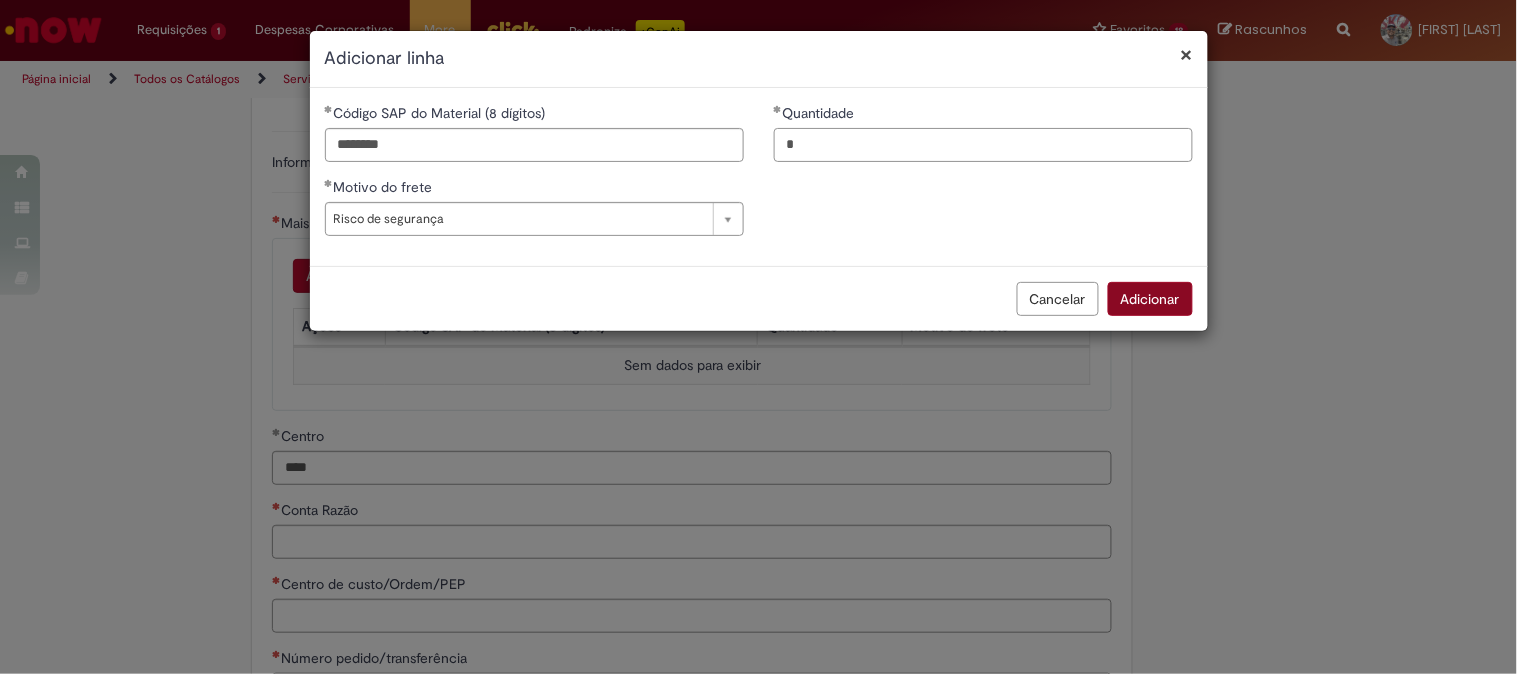 type on "*" 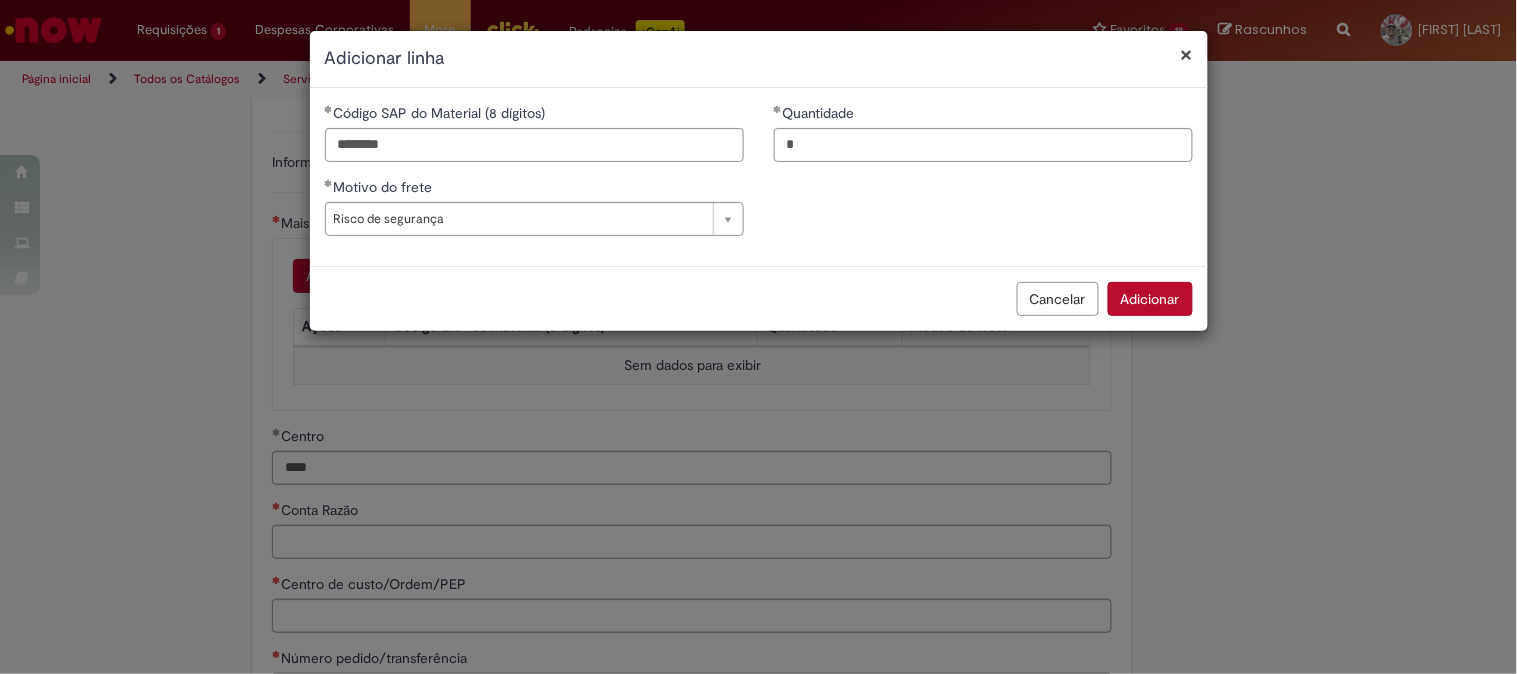 click on "Adicionar" at bounding box center (1150, 299) 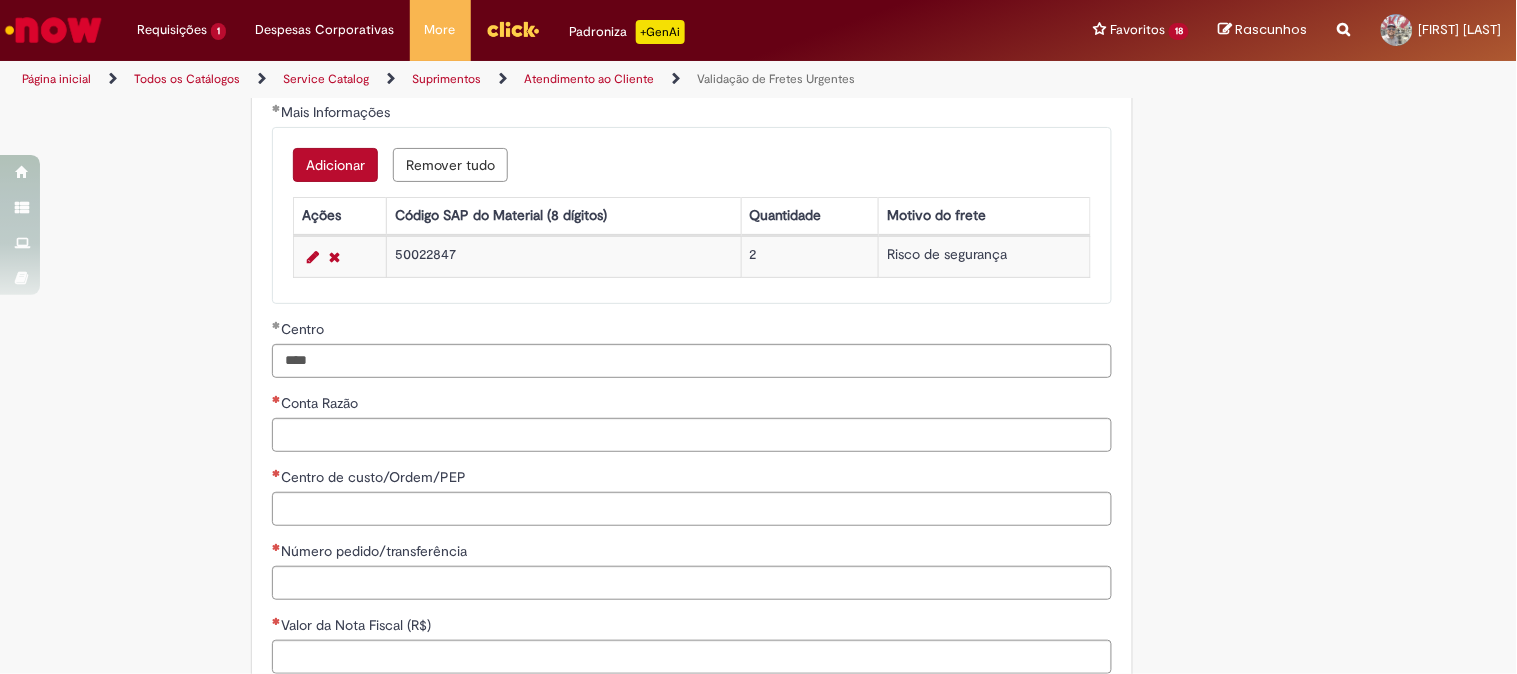 scroll, scrollTop: 888, scrollLeft: 0, axis: vertical 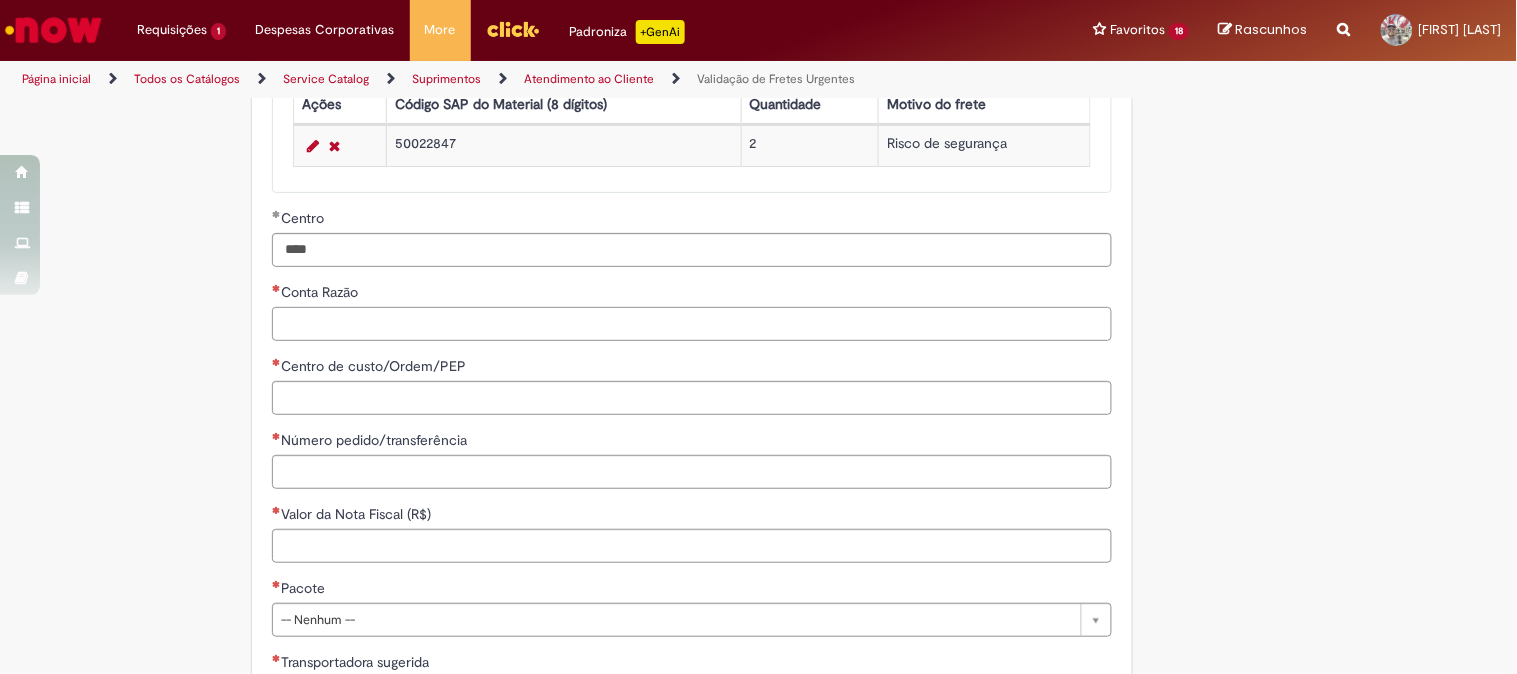 click on "Conta Razão" at bounding box center [692, 324] 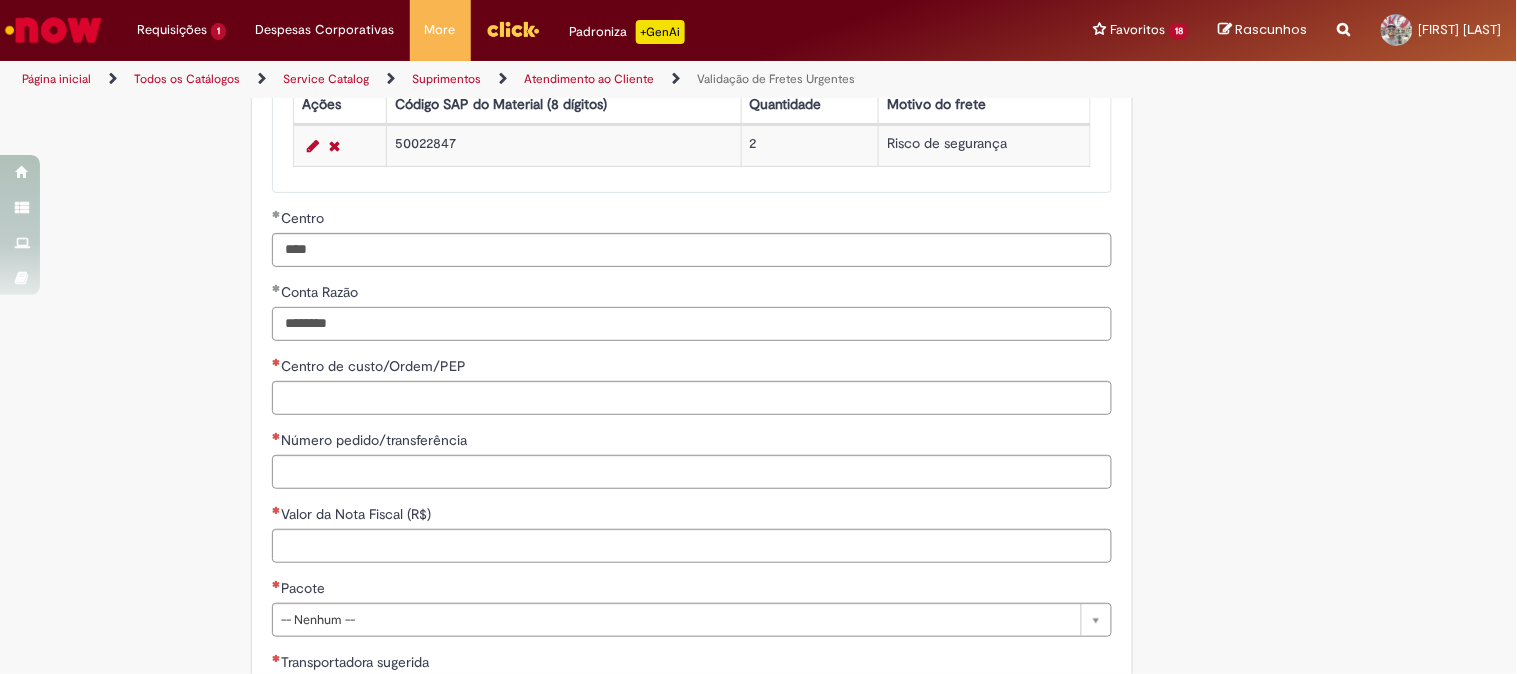 type on "********" 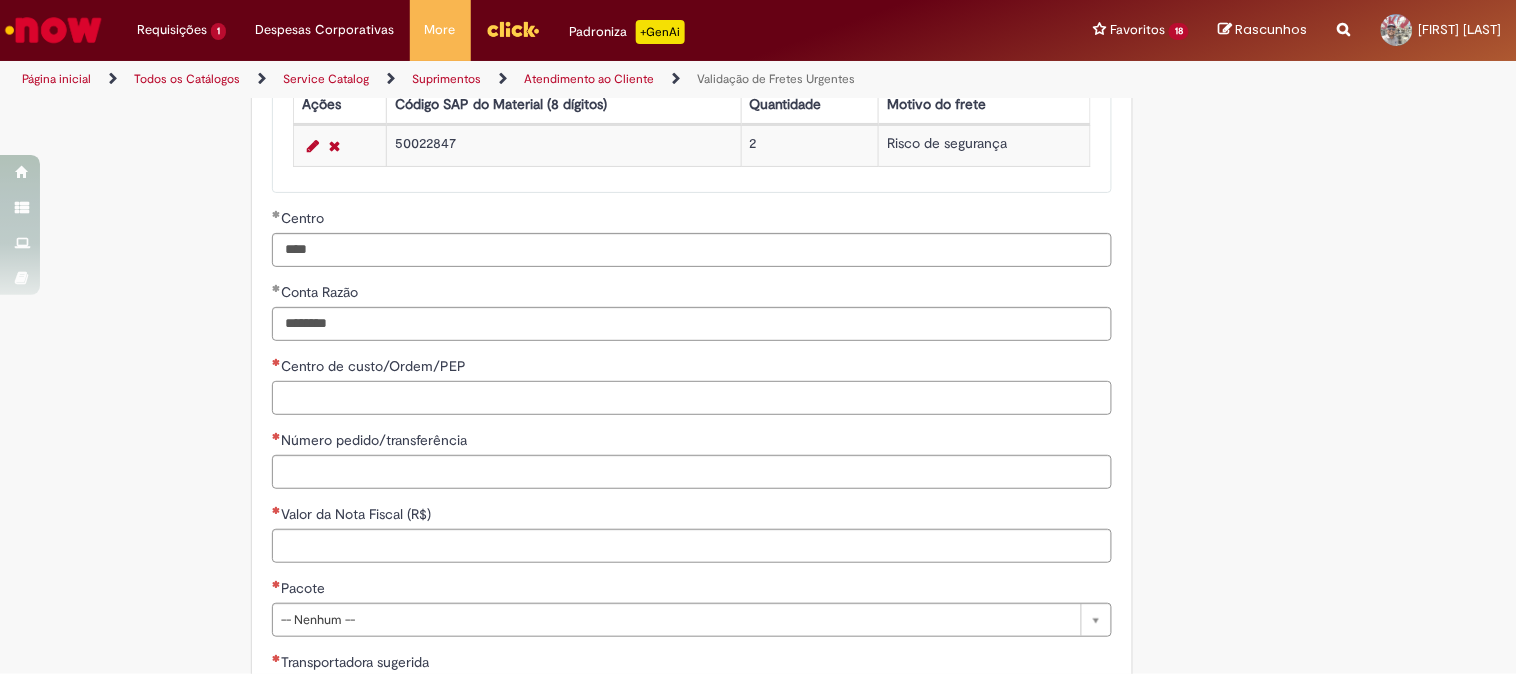 click on "Centro de custo/Ordem/PEP" at bounding box center [692, 398] 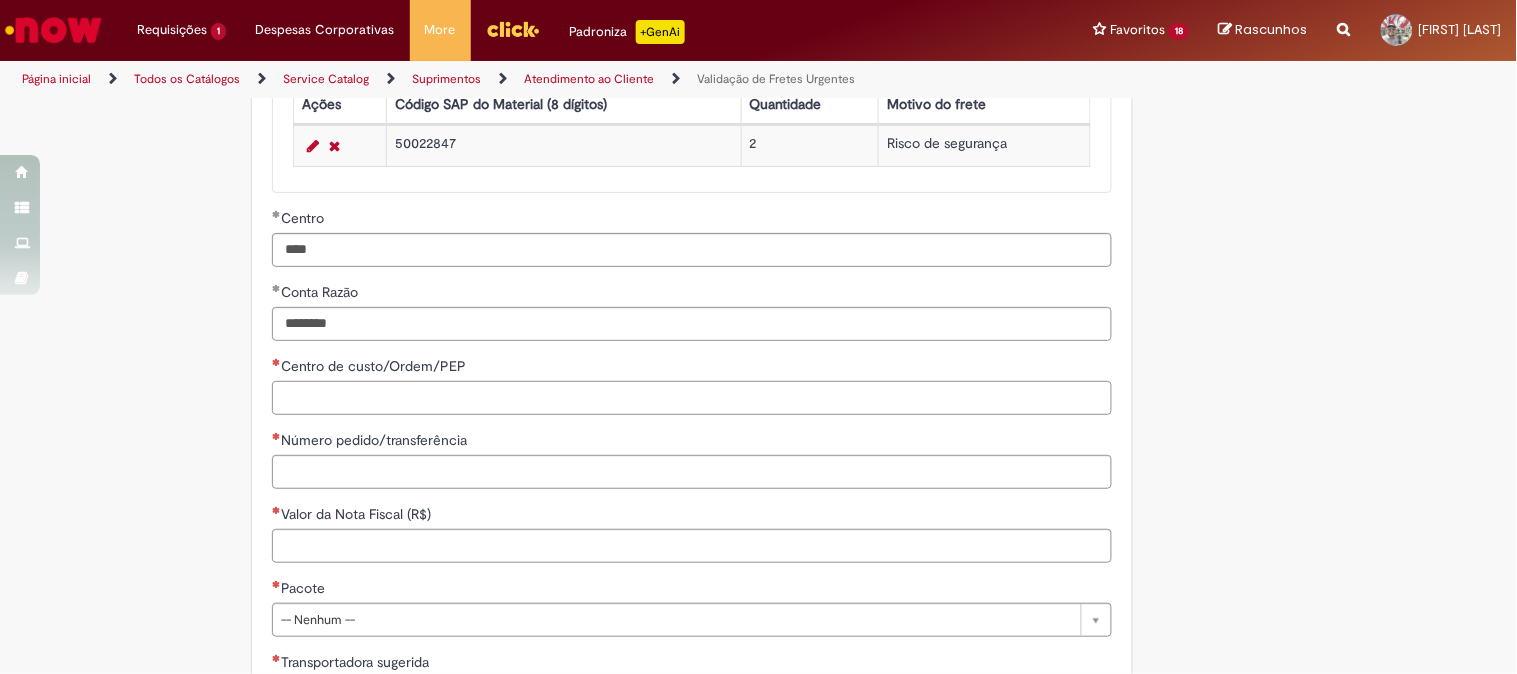 click on "Centro de custo/Ordem/PEP" at bounding box center (692, 398) 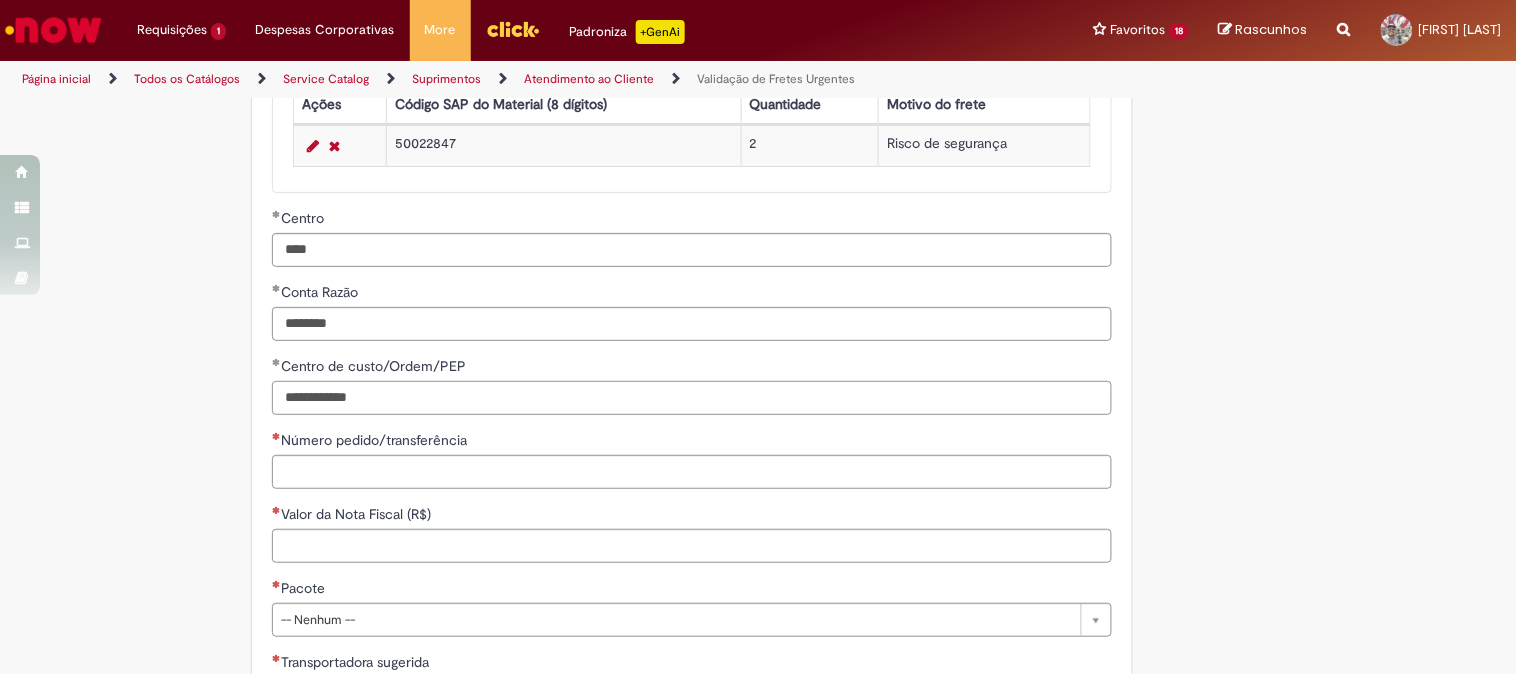 type on "**********" 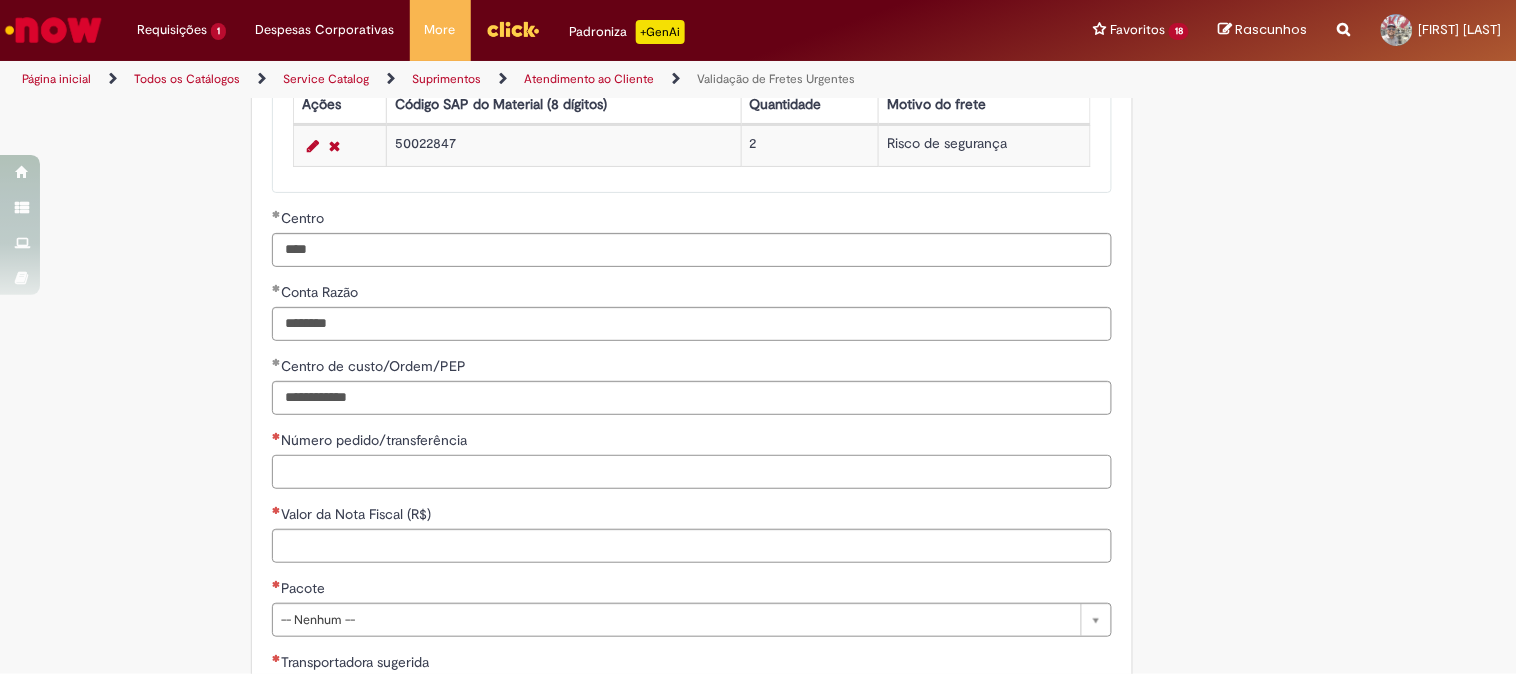 click on "Número pedido/transferência" at bounding box center [692, 472] 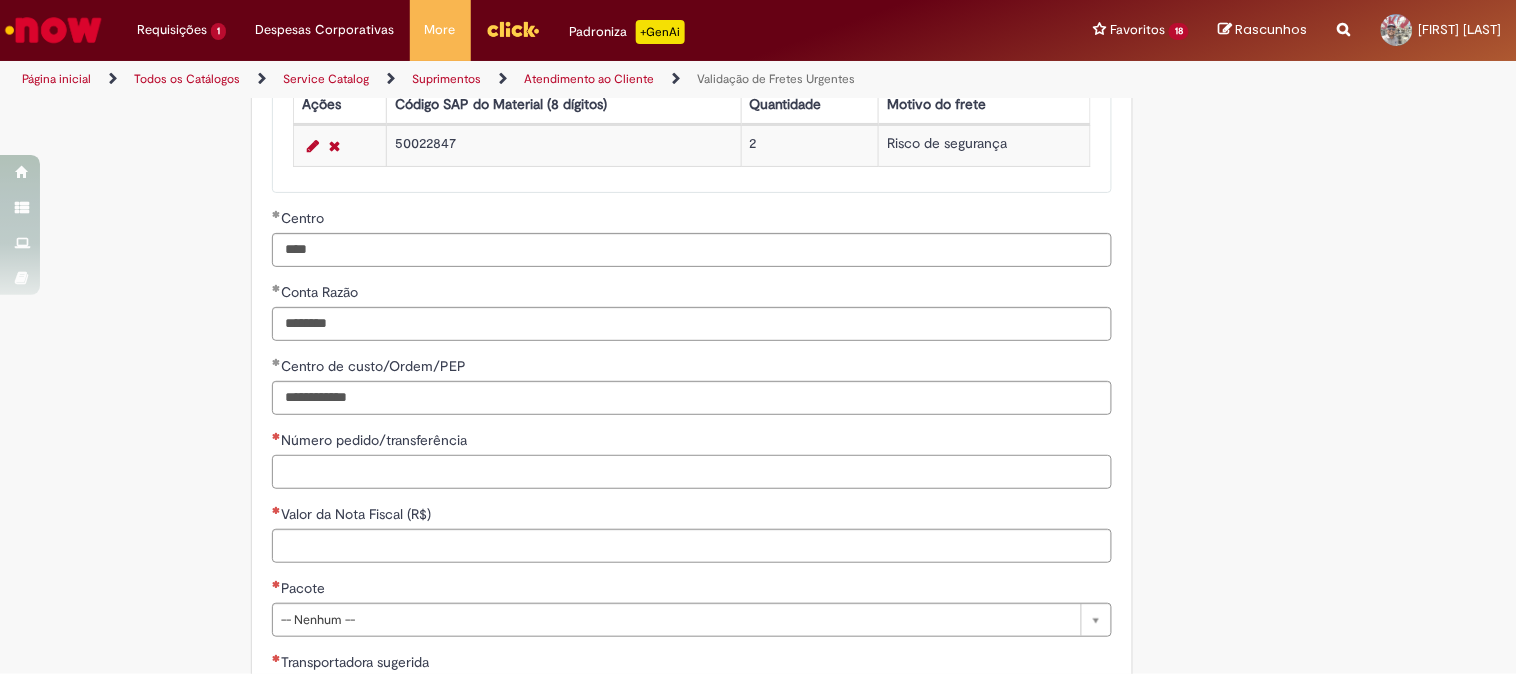 click on "Número pedido/transferência" at bounding box center [692, 472] 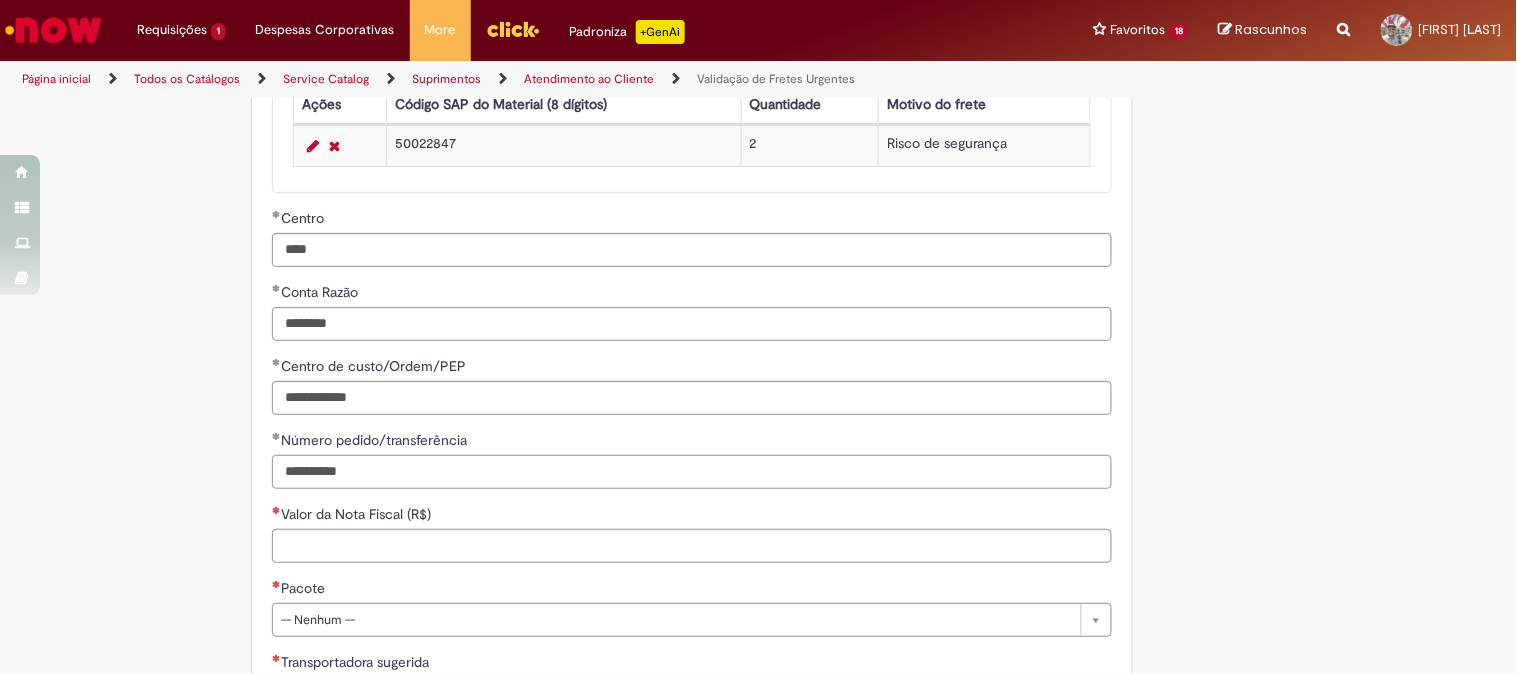 type on "**********" 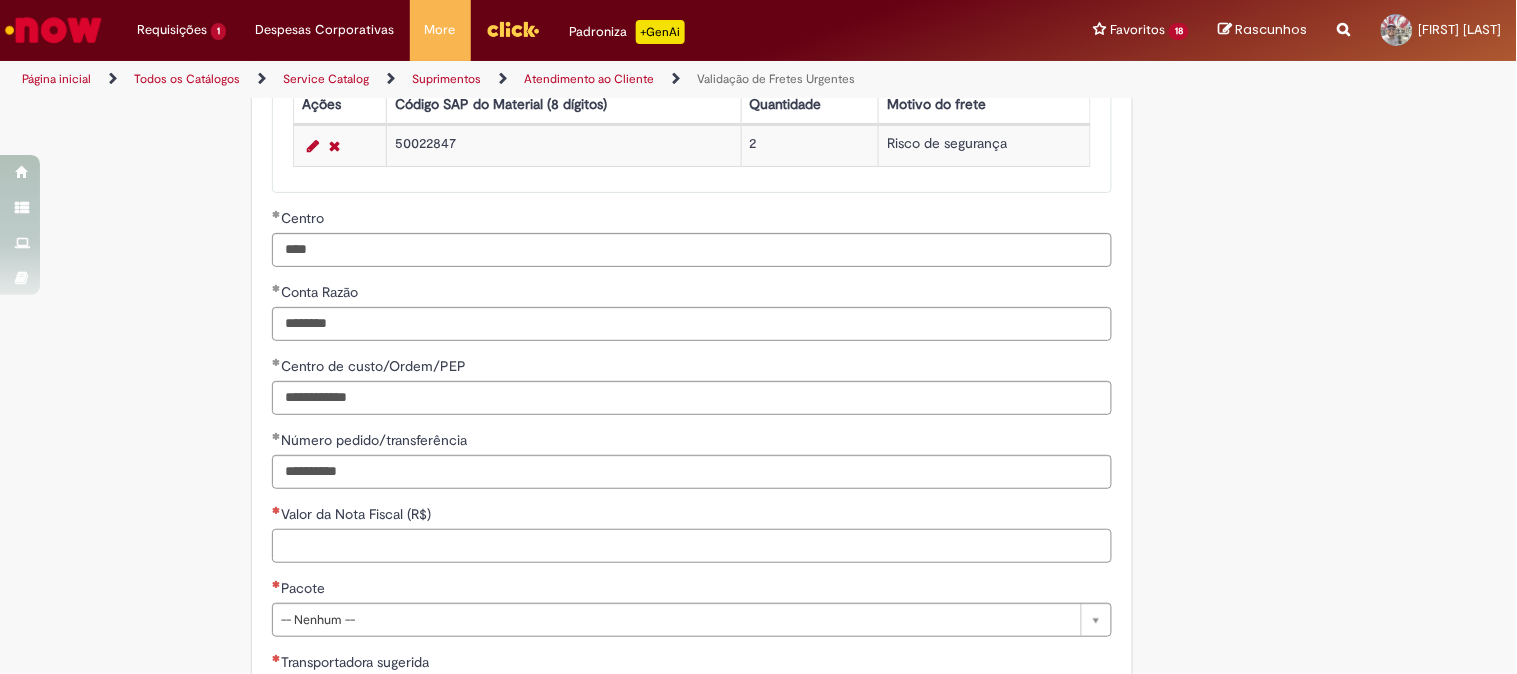 click on "Valor da Nota Fiscal (R$)" at bounding box center [692, 546] 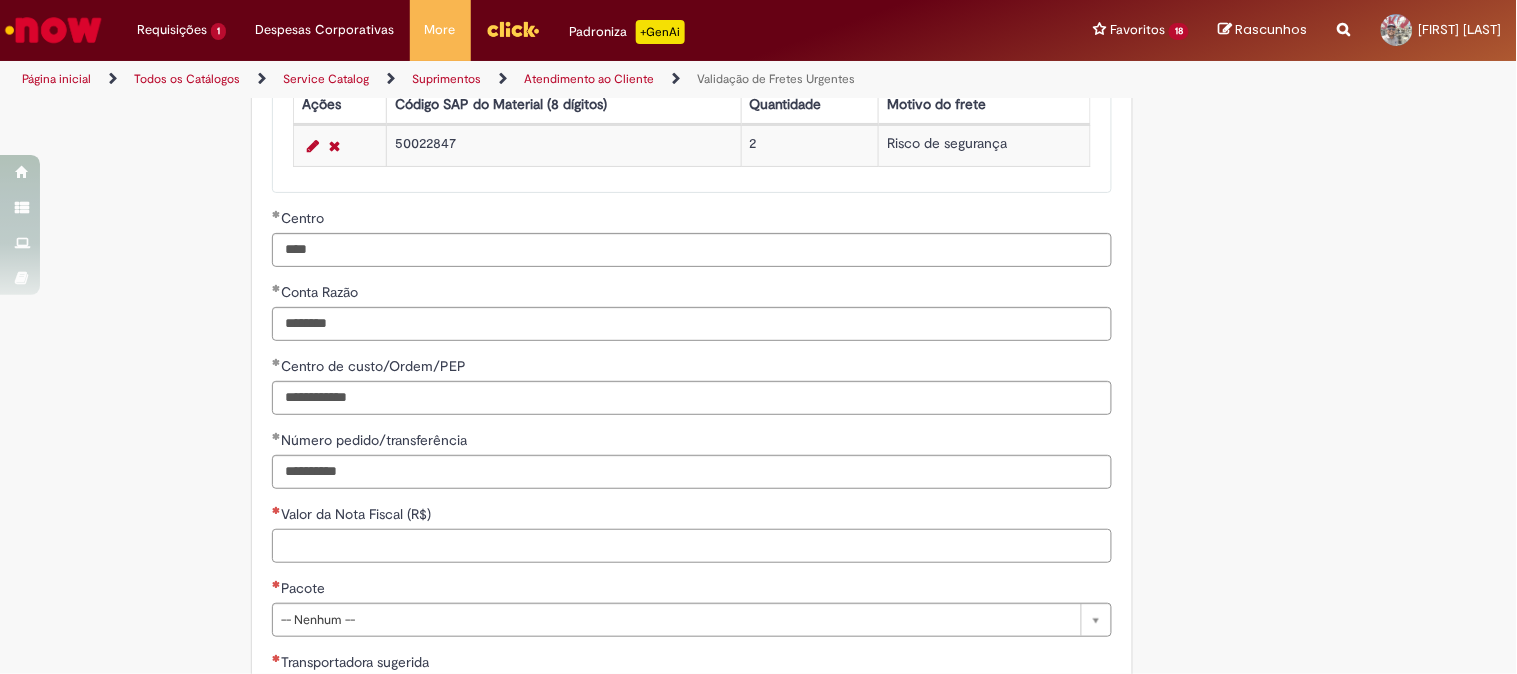 scroll, scrollTop: 1111, scrollLeft: 0, axis: vertical 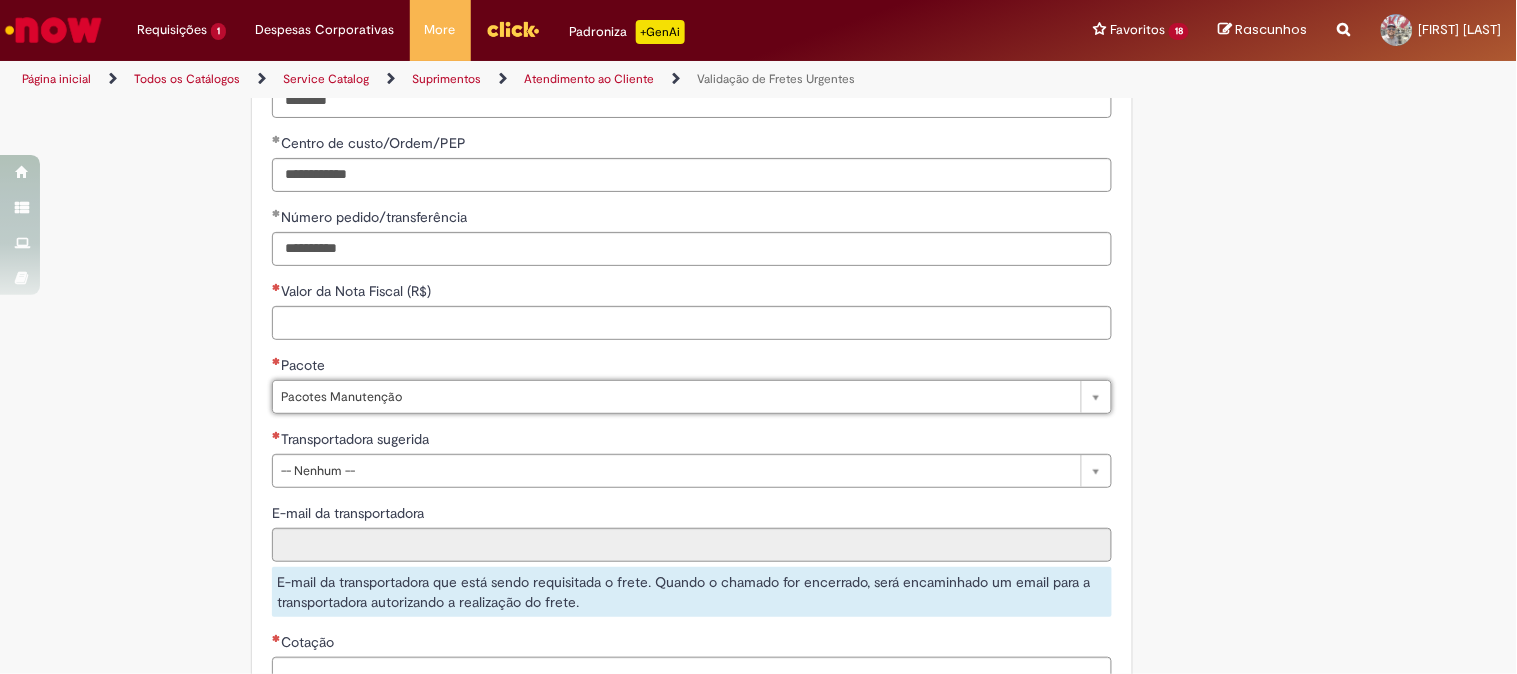 type on "**********" 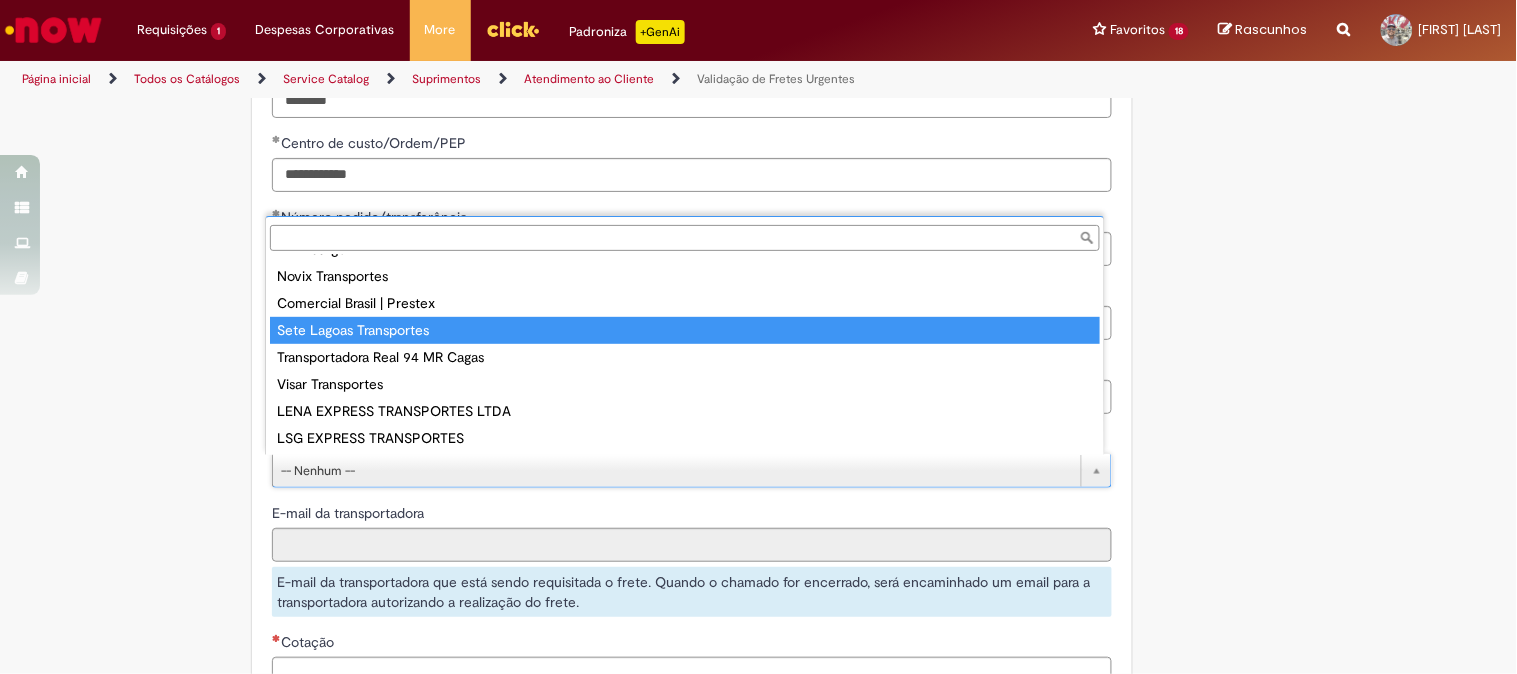 scroll, scrollTop: 0, scrollLeft: 0, axis: both 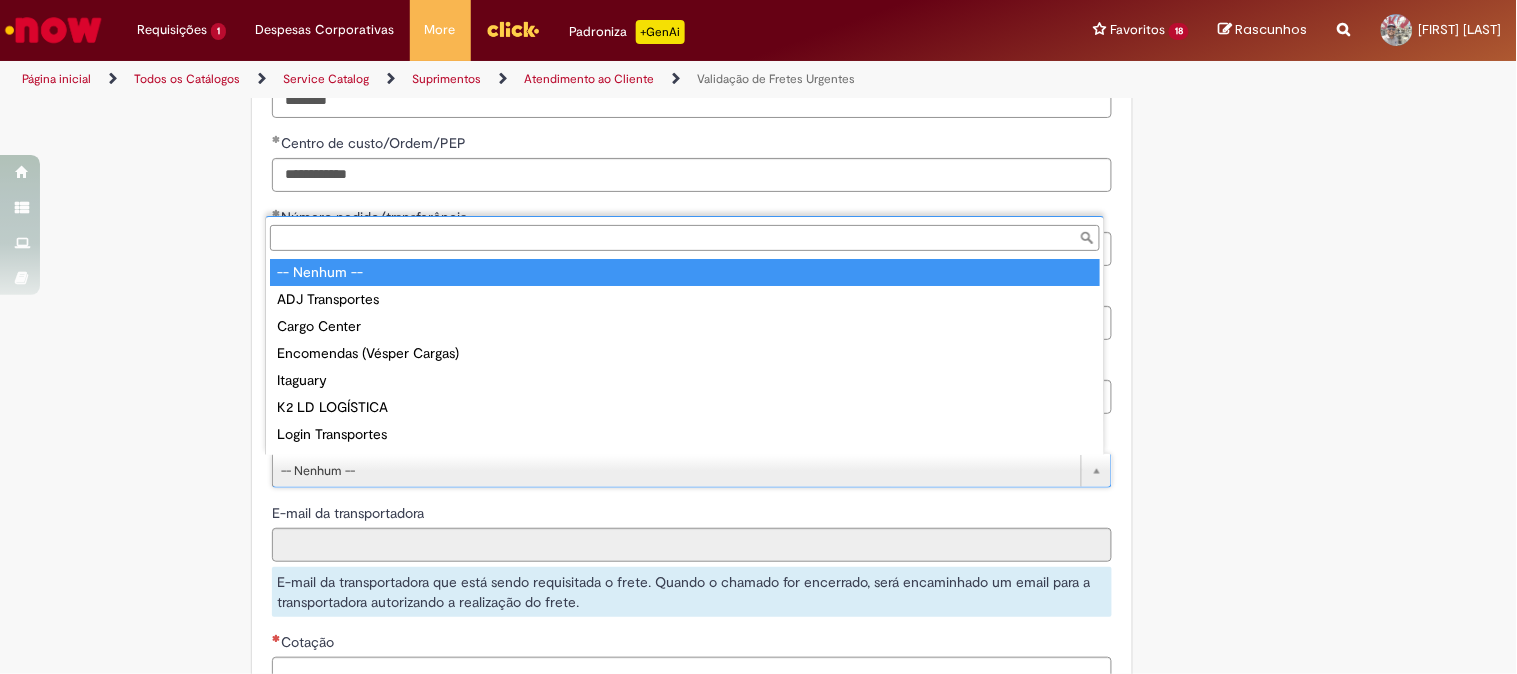 click on "Transportadora sugerida" at bounding box center (685, 238) 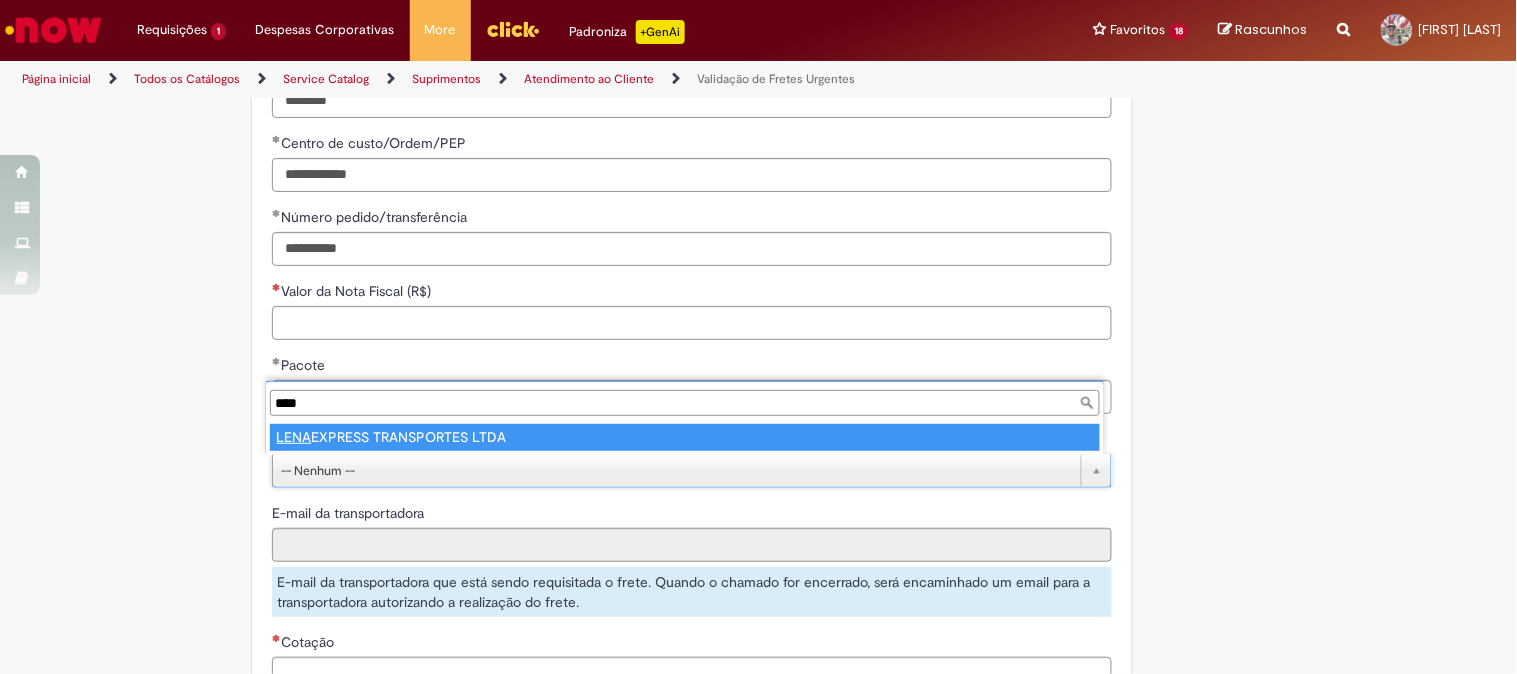 type on "****" 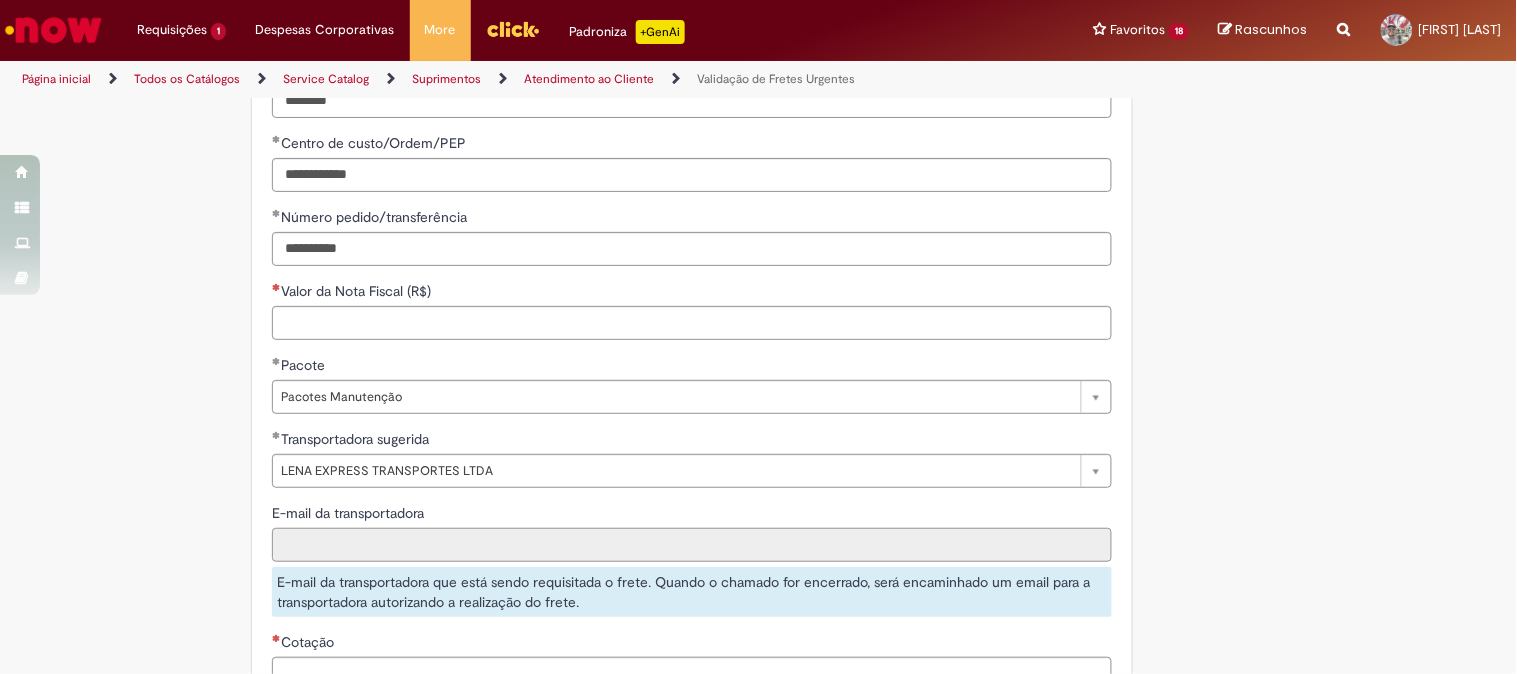 click on "E-mail da transportadora" at bounding box center [692, 545] 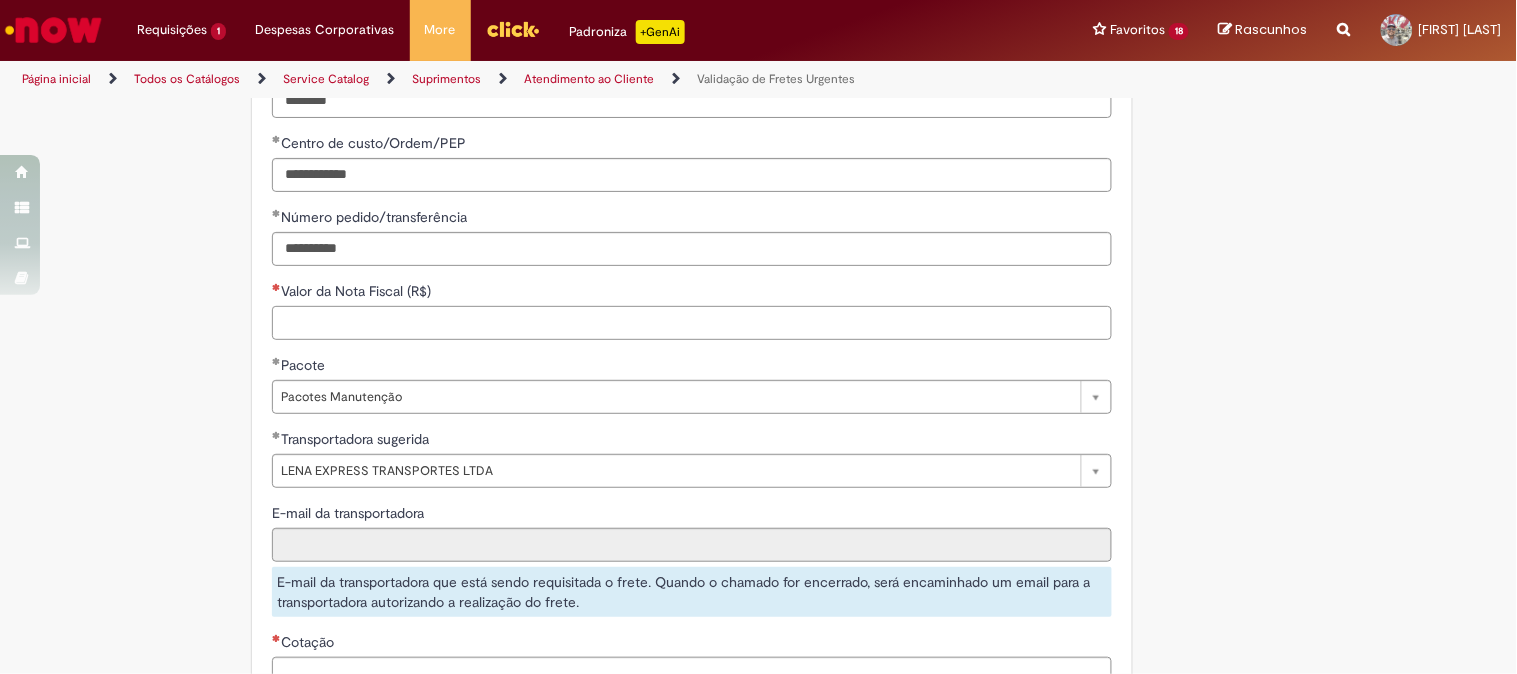 click on "Valor da Nota Fiscal (R$)" at bounding box center [692, 323] 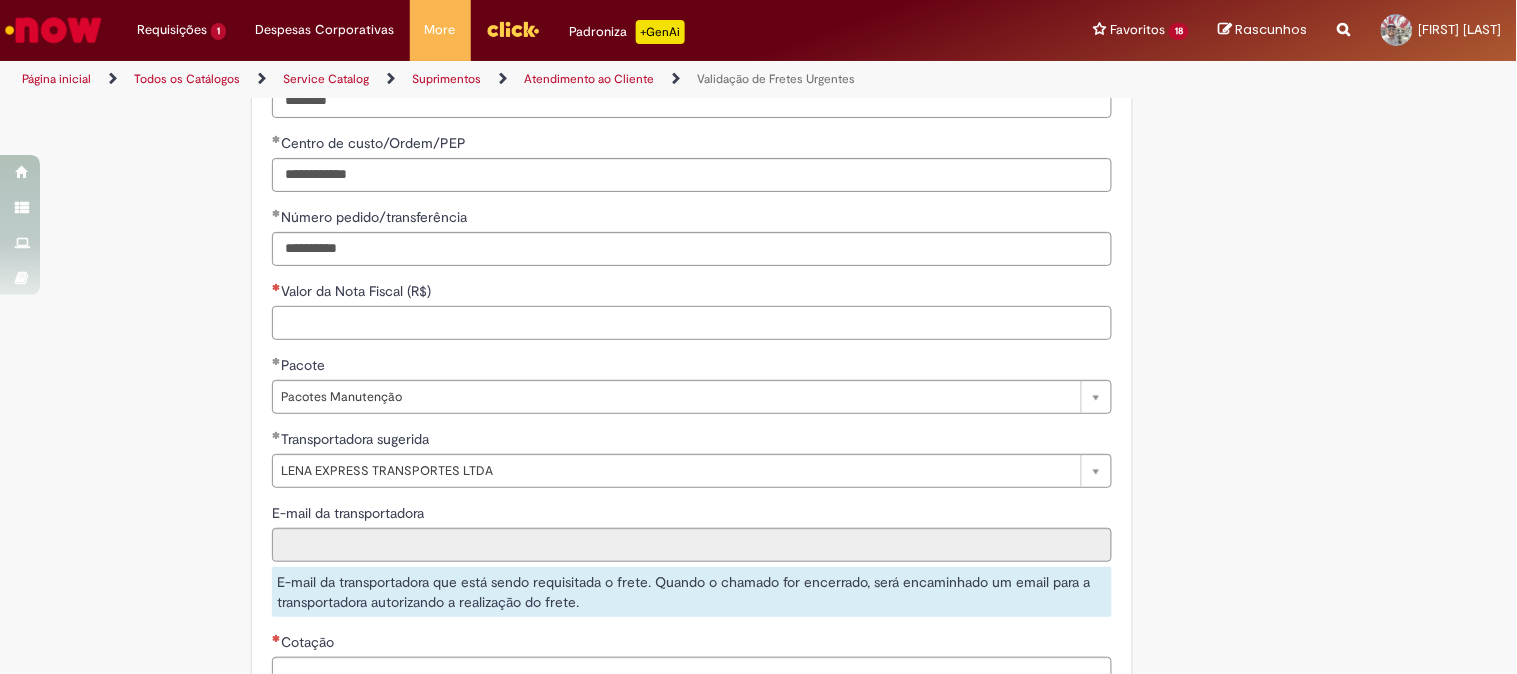 click on "Valor da Nota Fiscal (R$)" at bounding box center (692, 323) 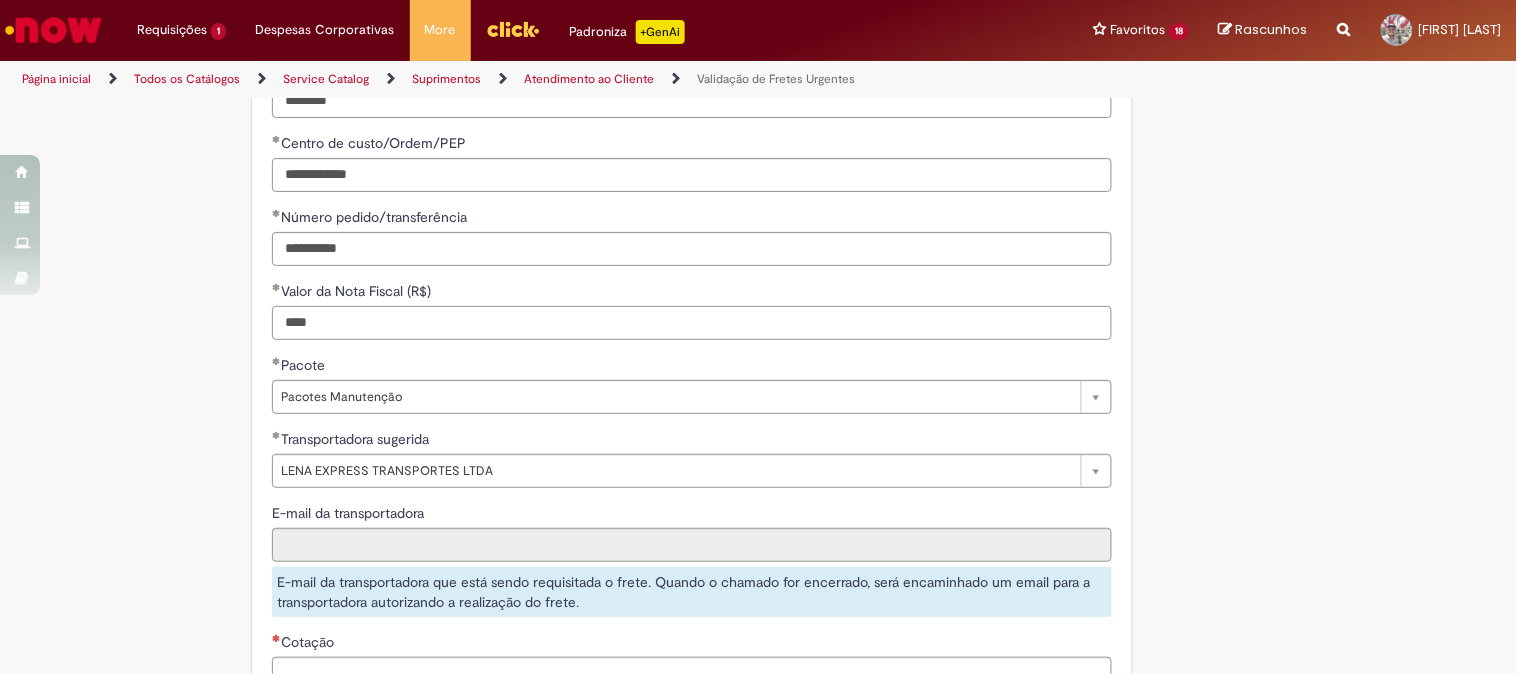 type on "****" 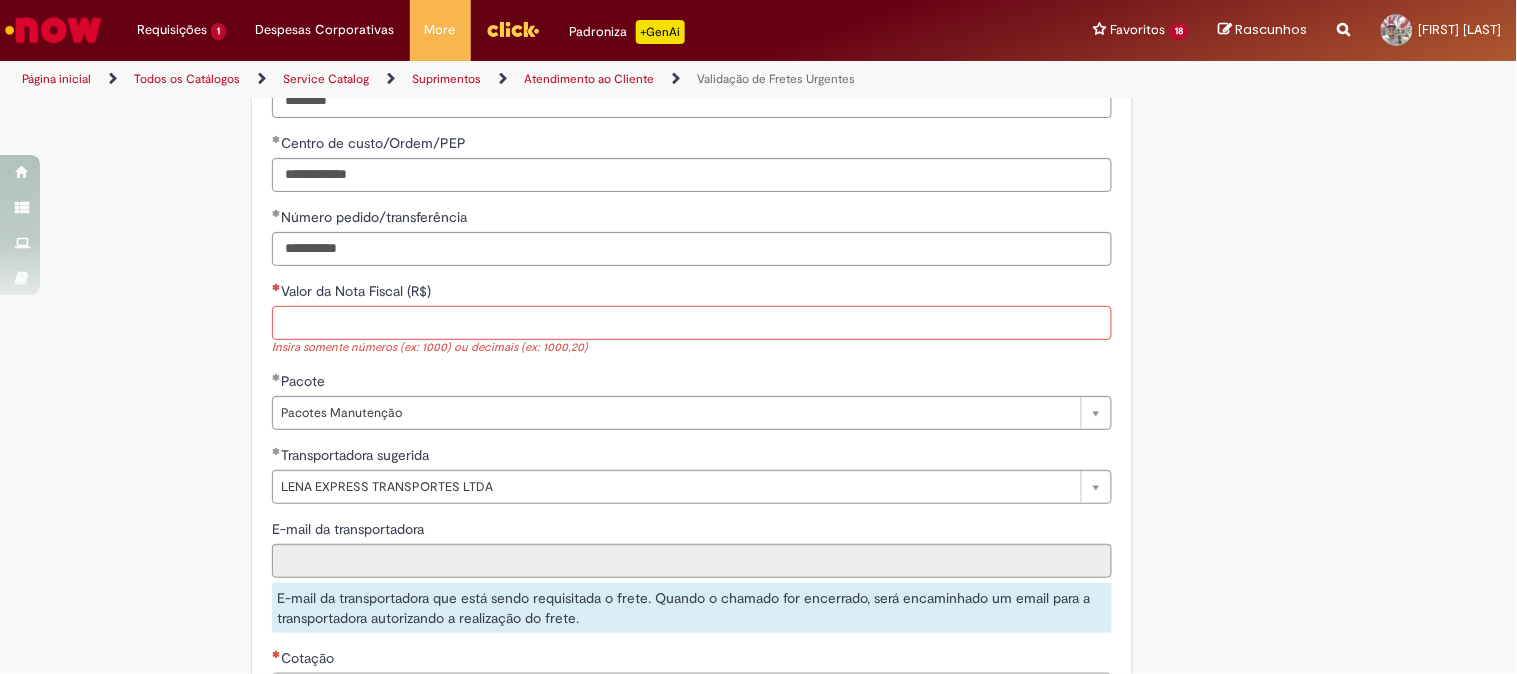click on "Valor da Nota Fiscal (R$)" at bounding box center (692, 323) 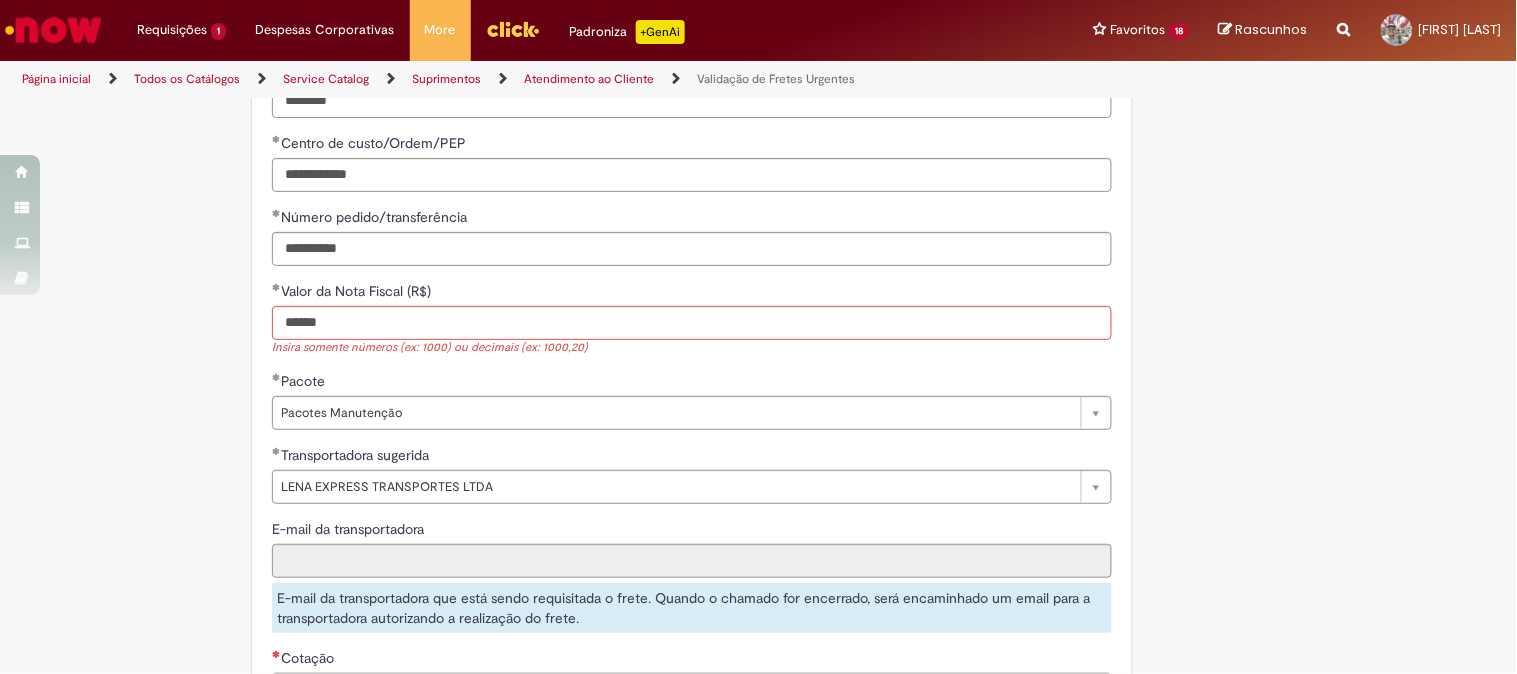type on "*********" 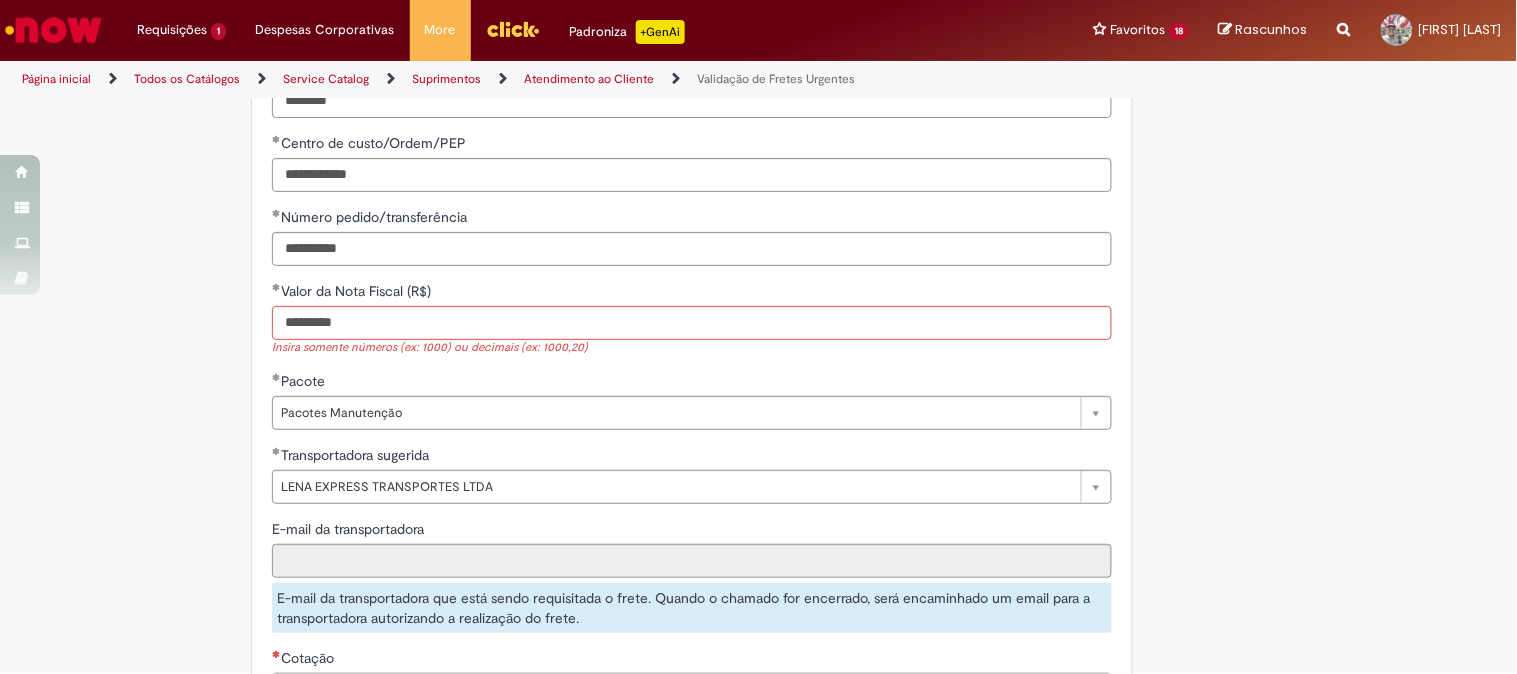 click on "**********" at bounding box center (692, 268) 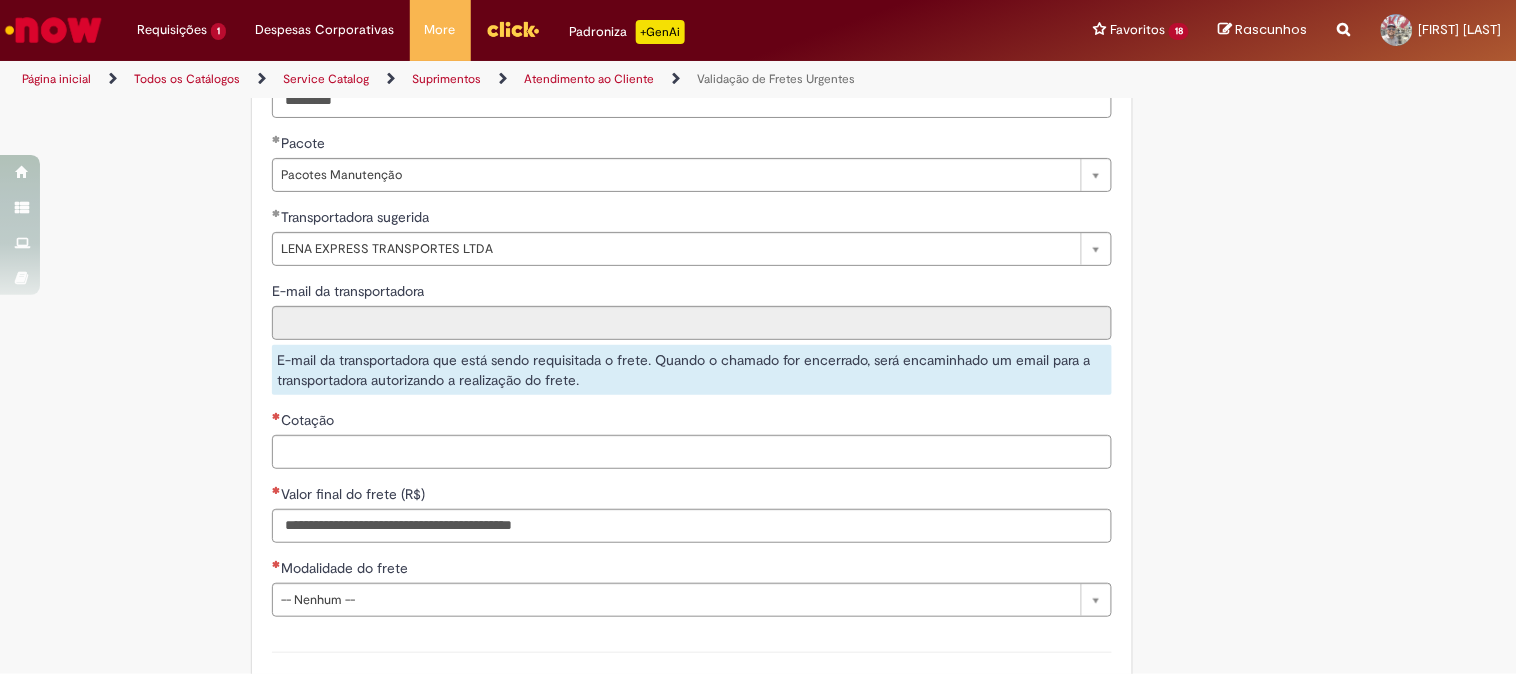 scroll, scrollTop: 1444, scrollLeft: 0, axis: vertical 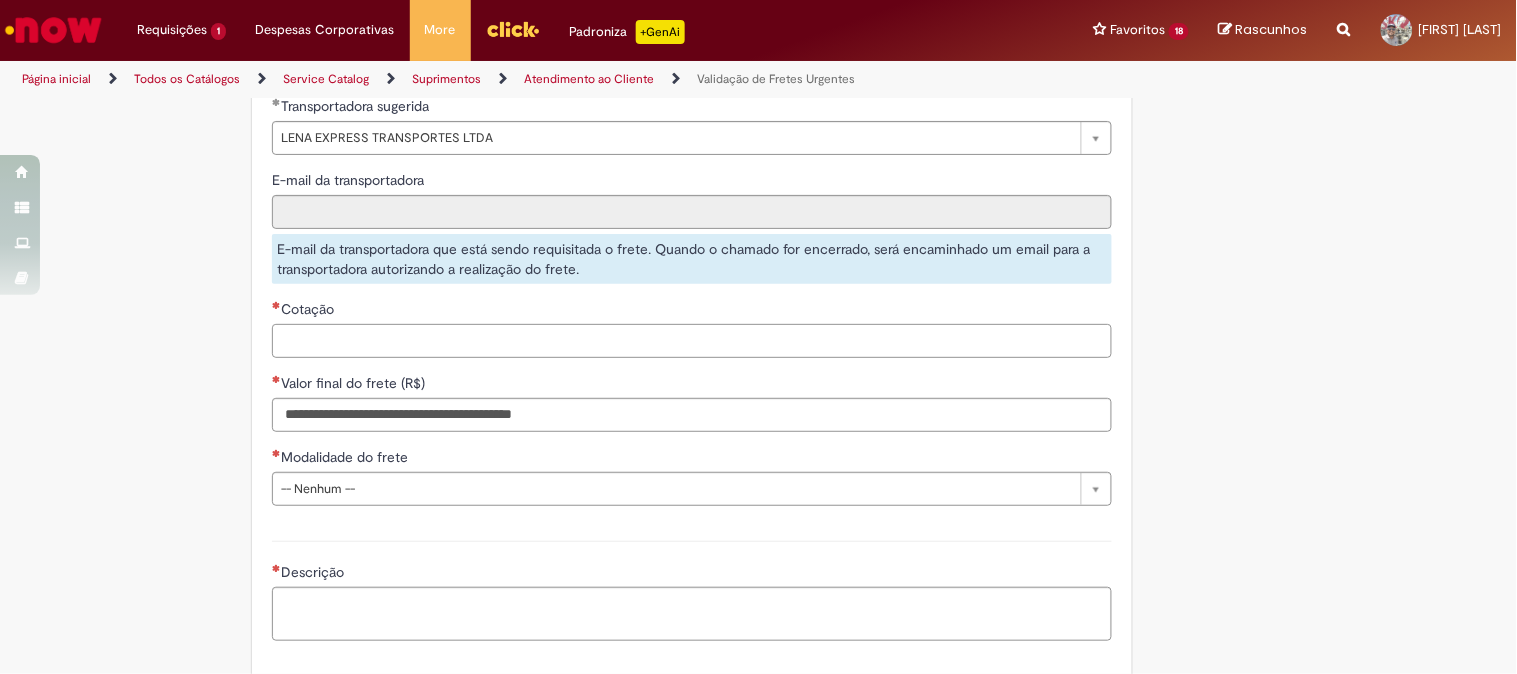 click on "Cotação" at bounding box center [692, 341] 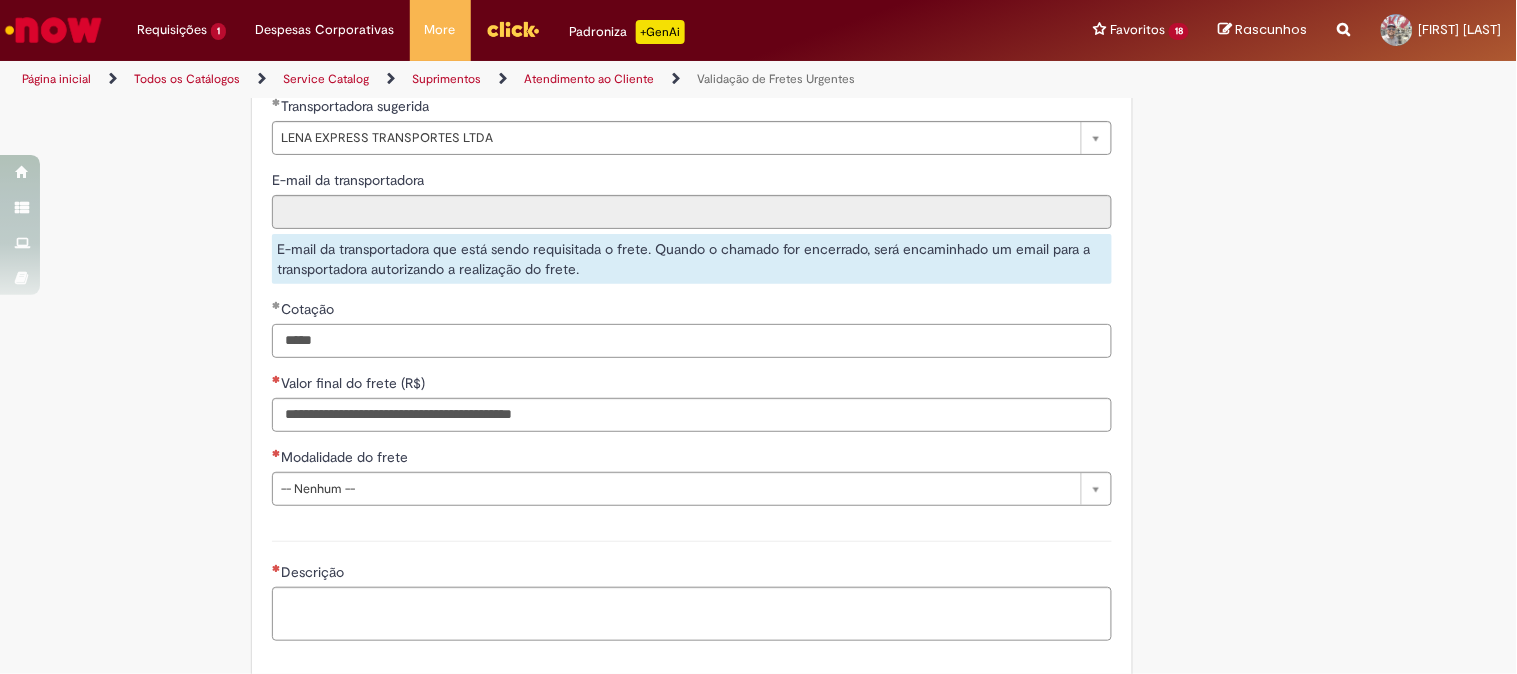 type on "*****" 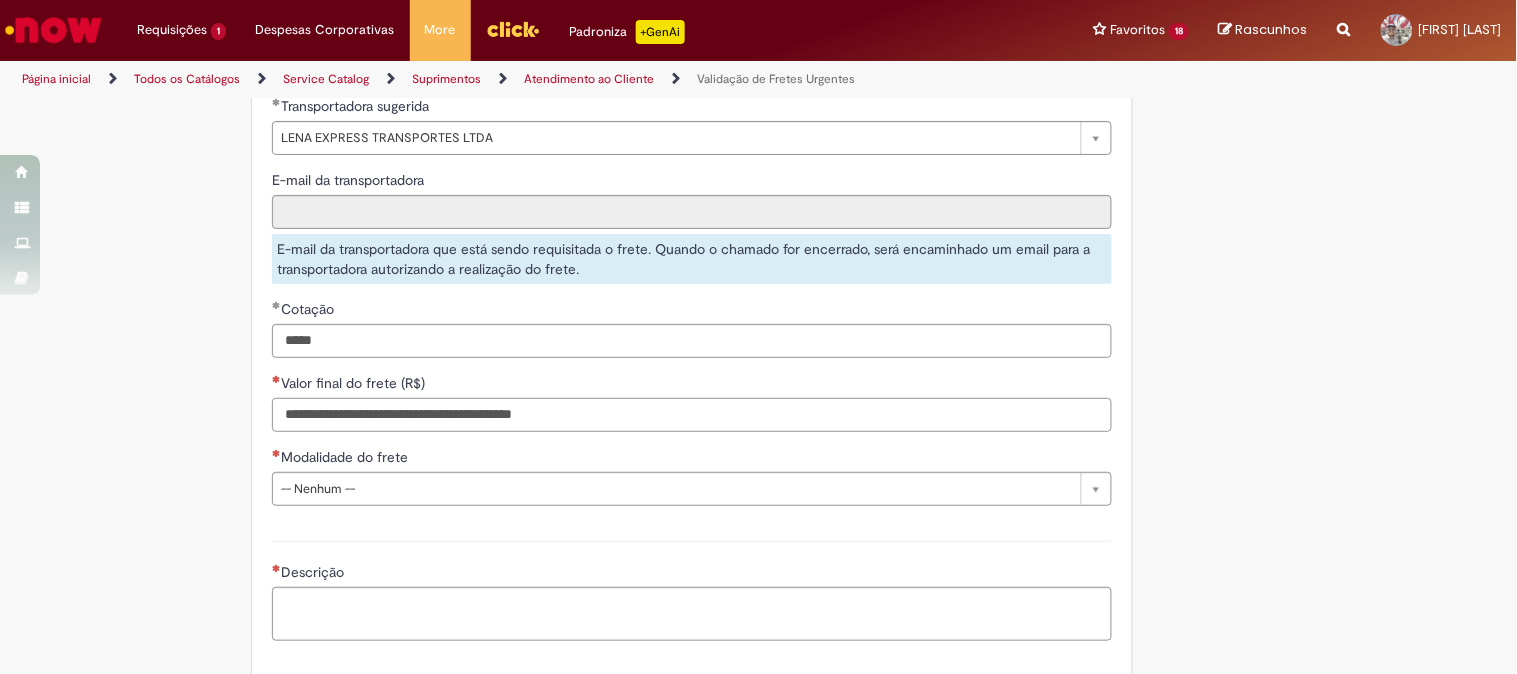 click on "Valor final do frete (R$)" at bounding box center [692, 415] 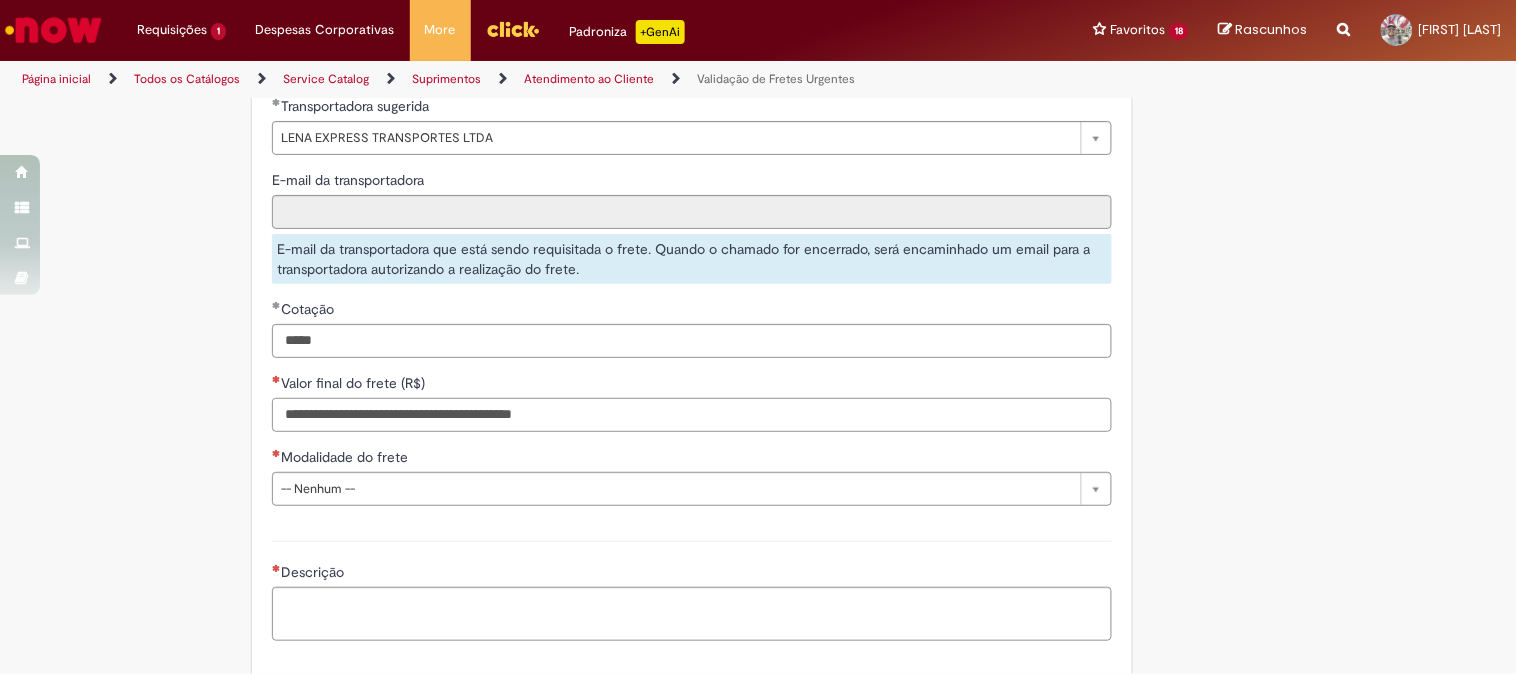 scroll, scrollTop: 1111, scrollLeft: 0, axis: vertical 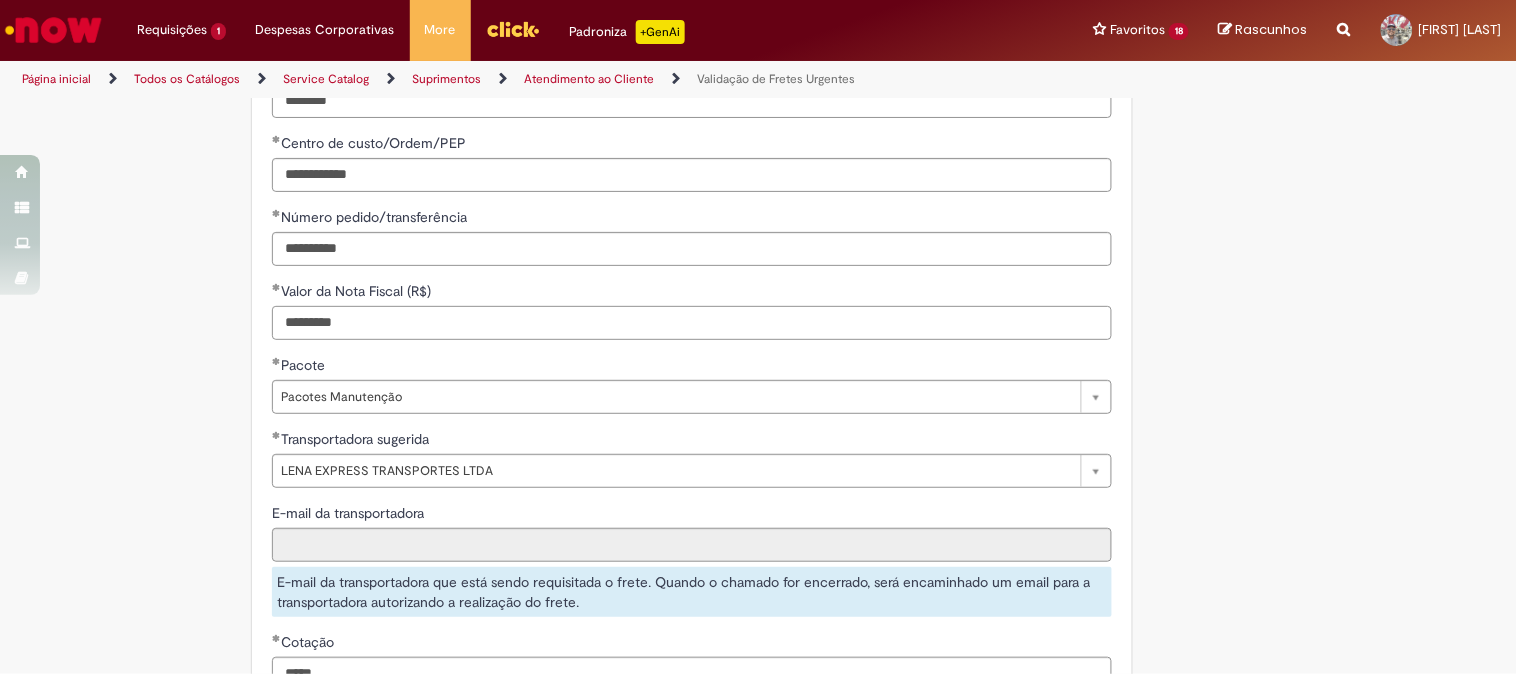 drag, startPoint x: 346, startPoint y: 323, endPoint x: 217, endPoint y: 324, distance: 129.00388 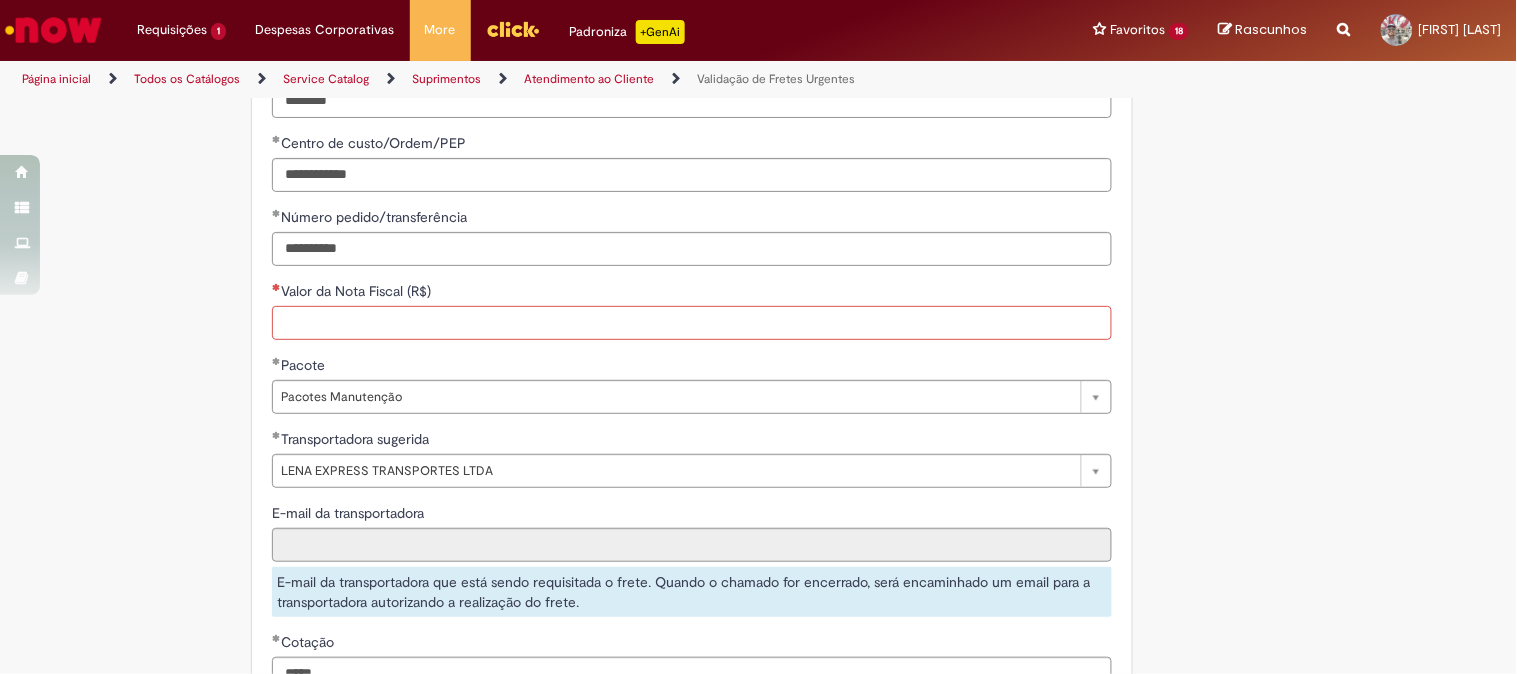 click on "Valor da Nota Fiscal (R$)" at bounding box center [692, 323] 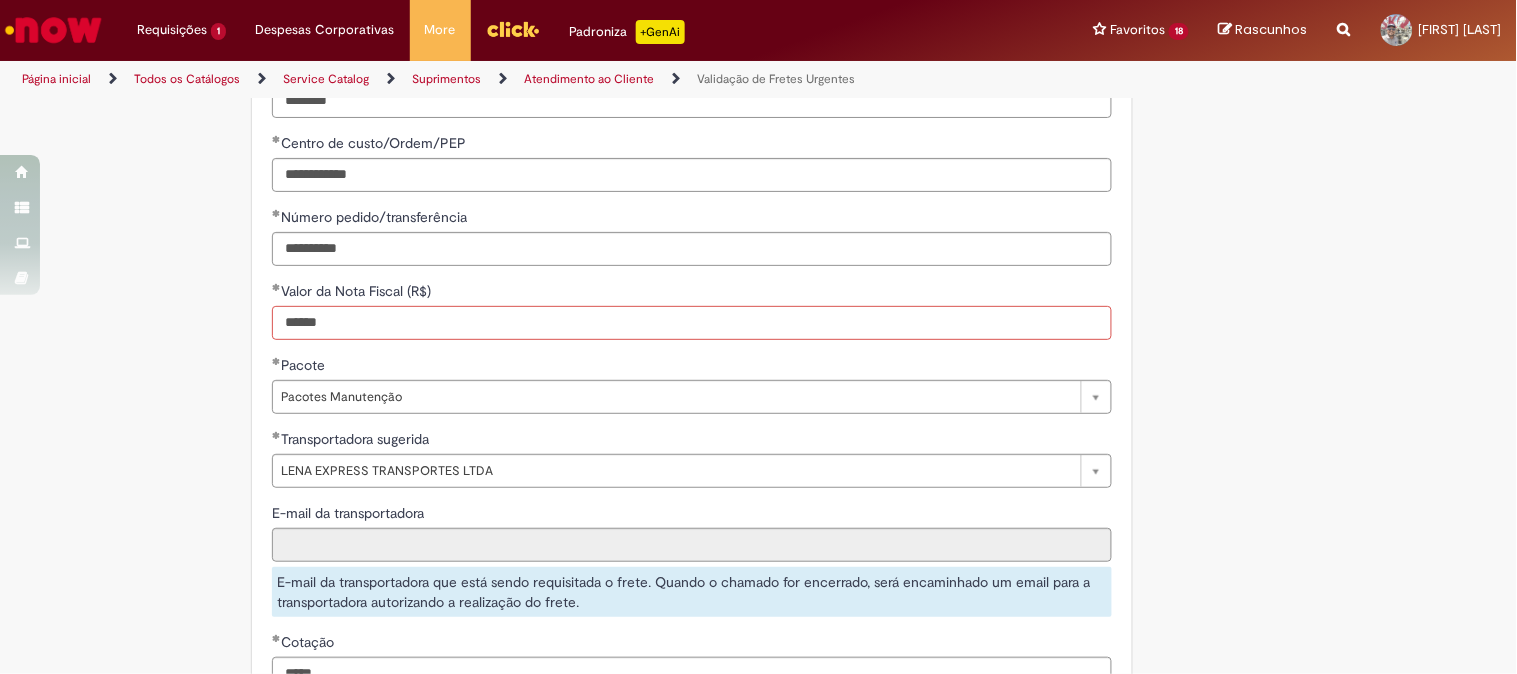 scroll, scrollTop: 1333, scrollLeft: 0, axis: vertical 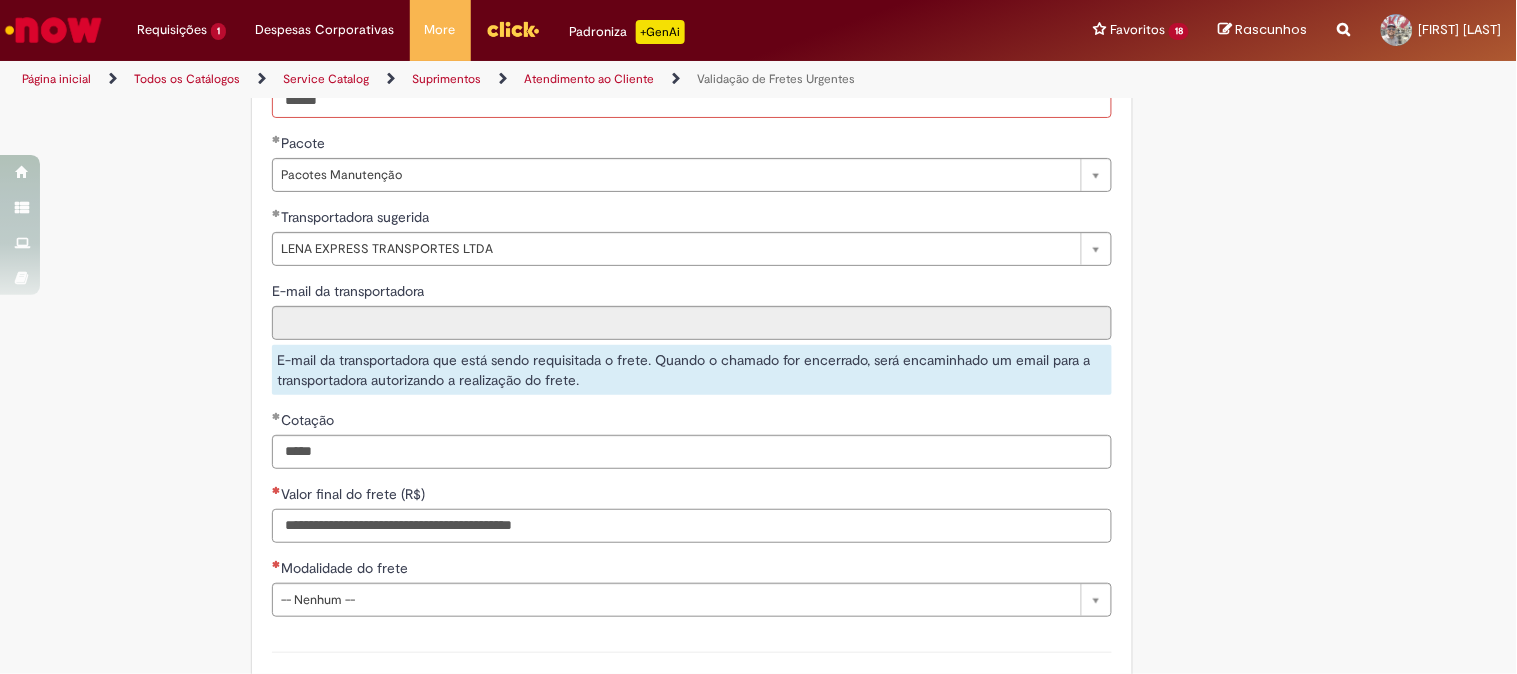 type on "*********" 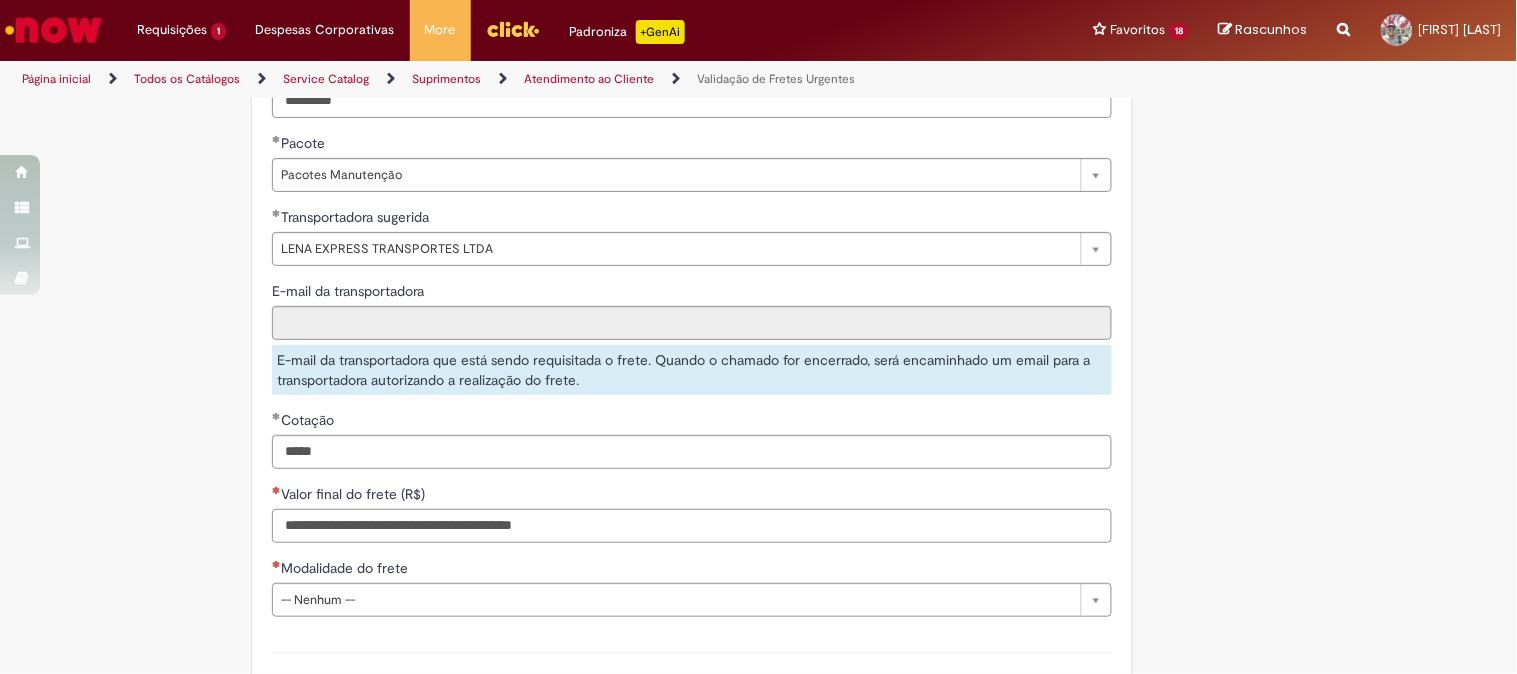 click on "Valor final do frete (R$)" at bounding box center [692, 526] 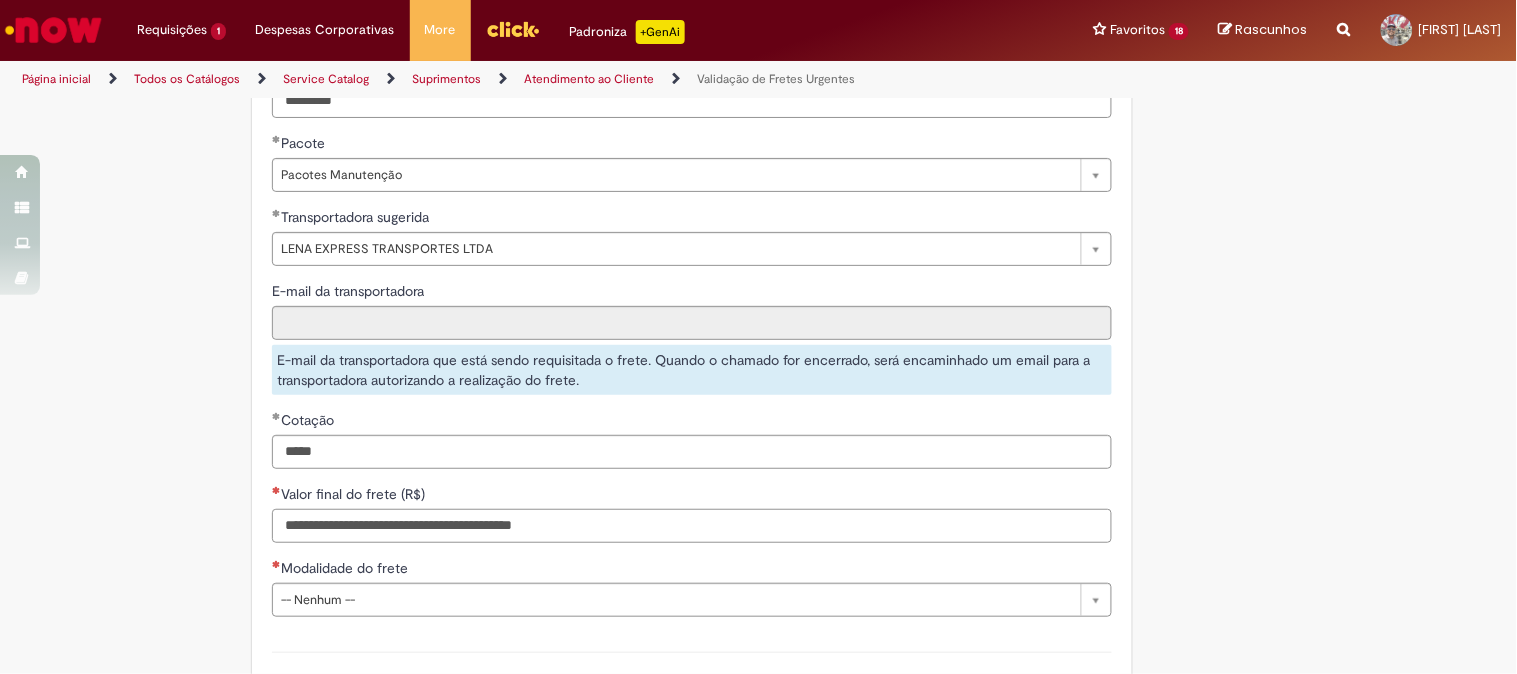 click on "Valor final do frete (R$)" at bounding box center (692, 526) 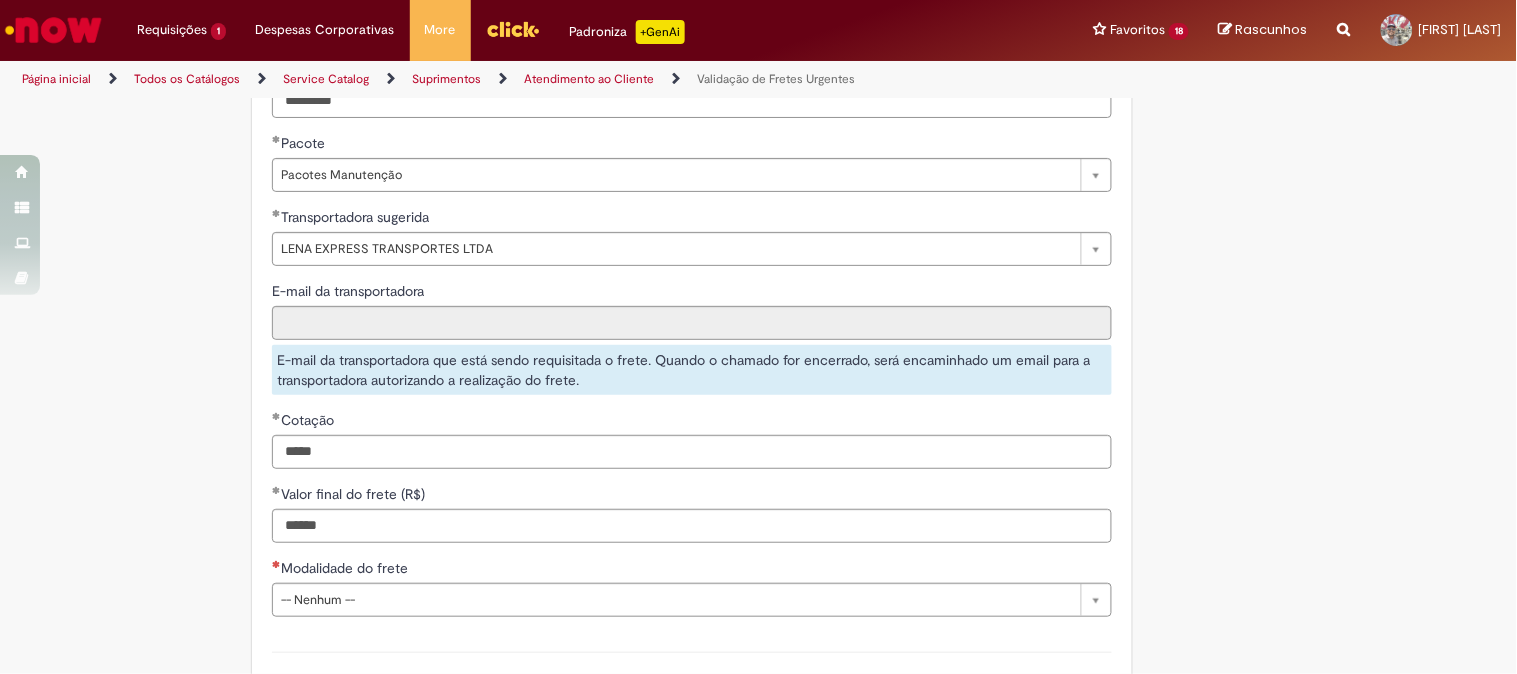 type on "*********" 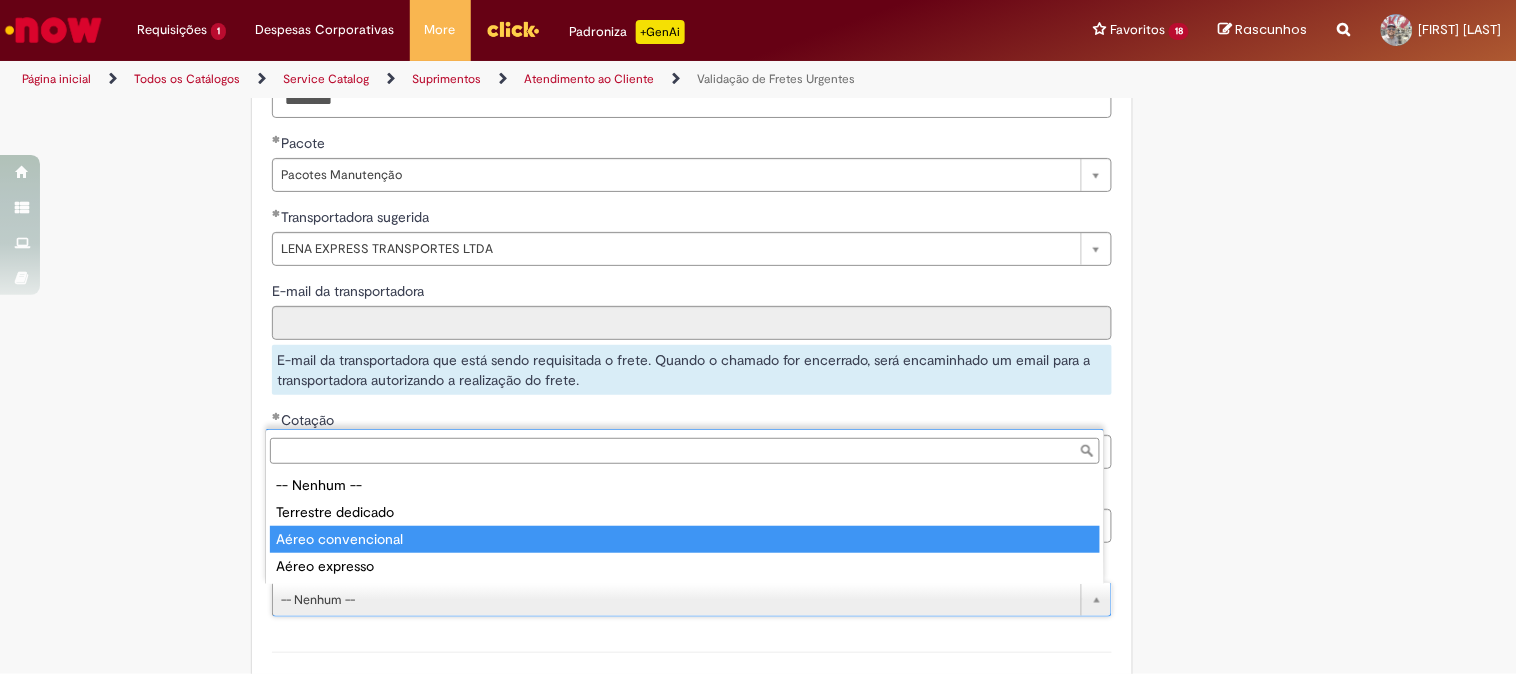 type on "**********" 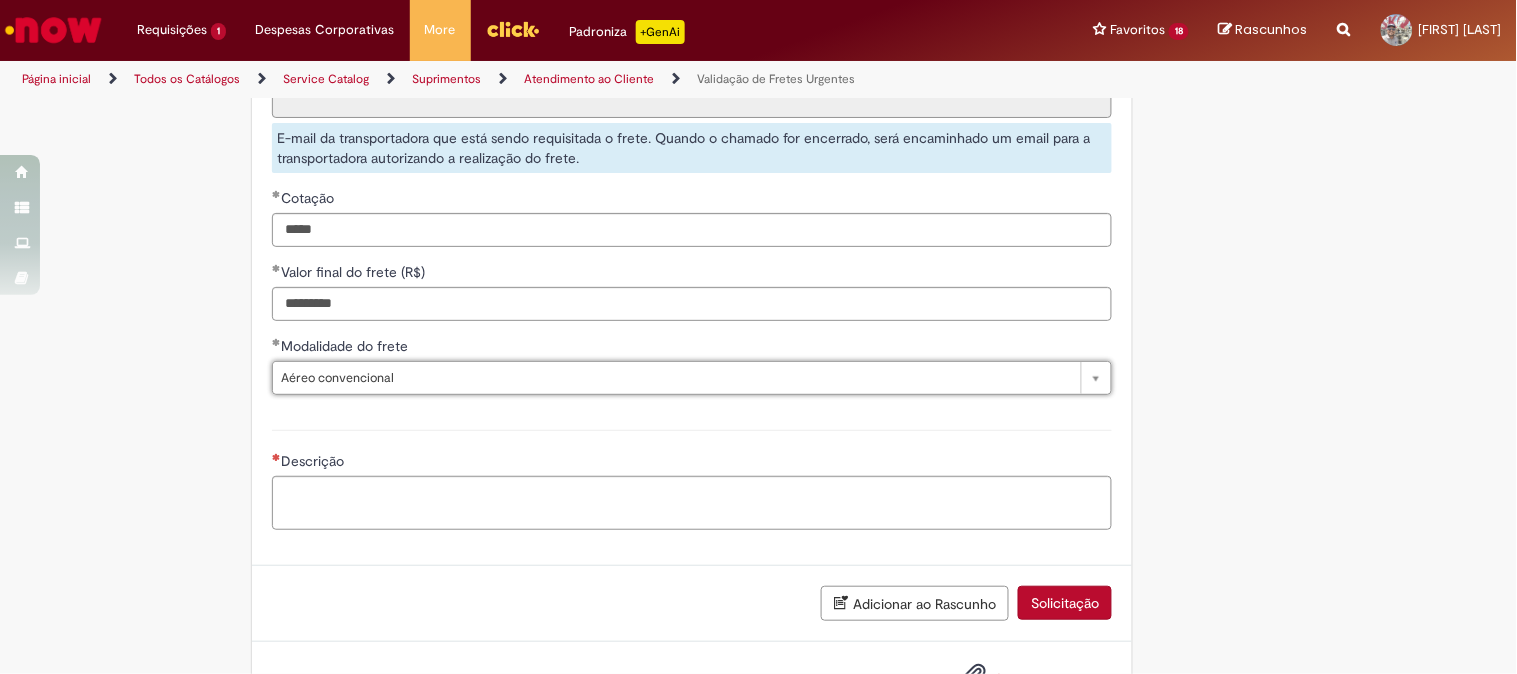 scroll, scrollTop: 1634, scrollLeft: 0, axis: vertical 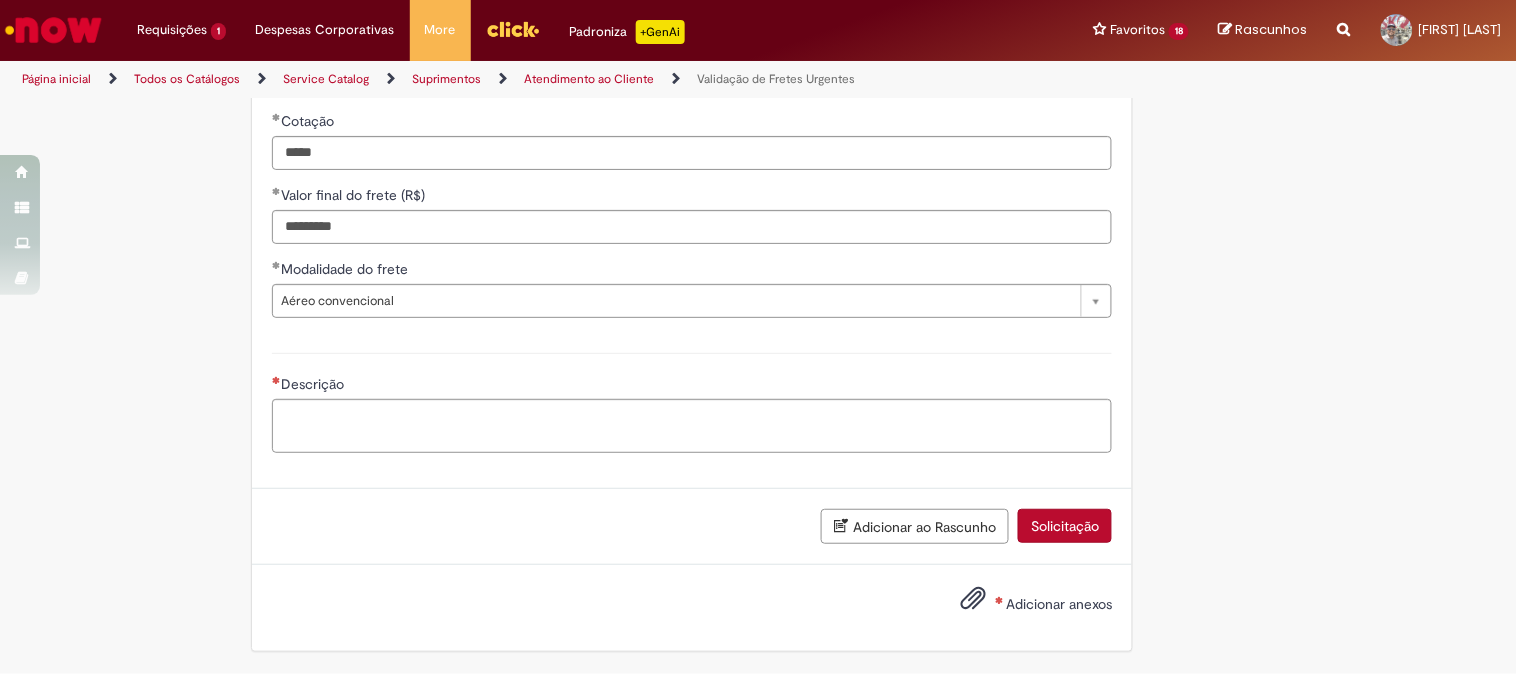 click on "Adicionar anexos" at bounding box center [1021, 605] 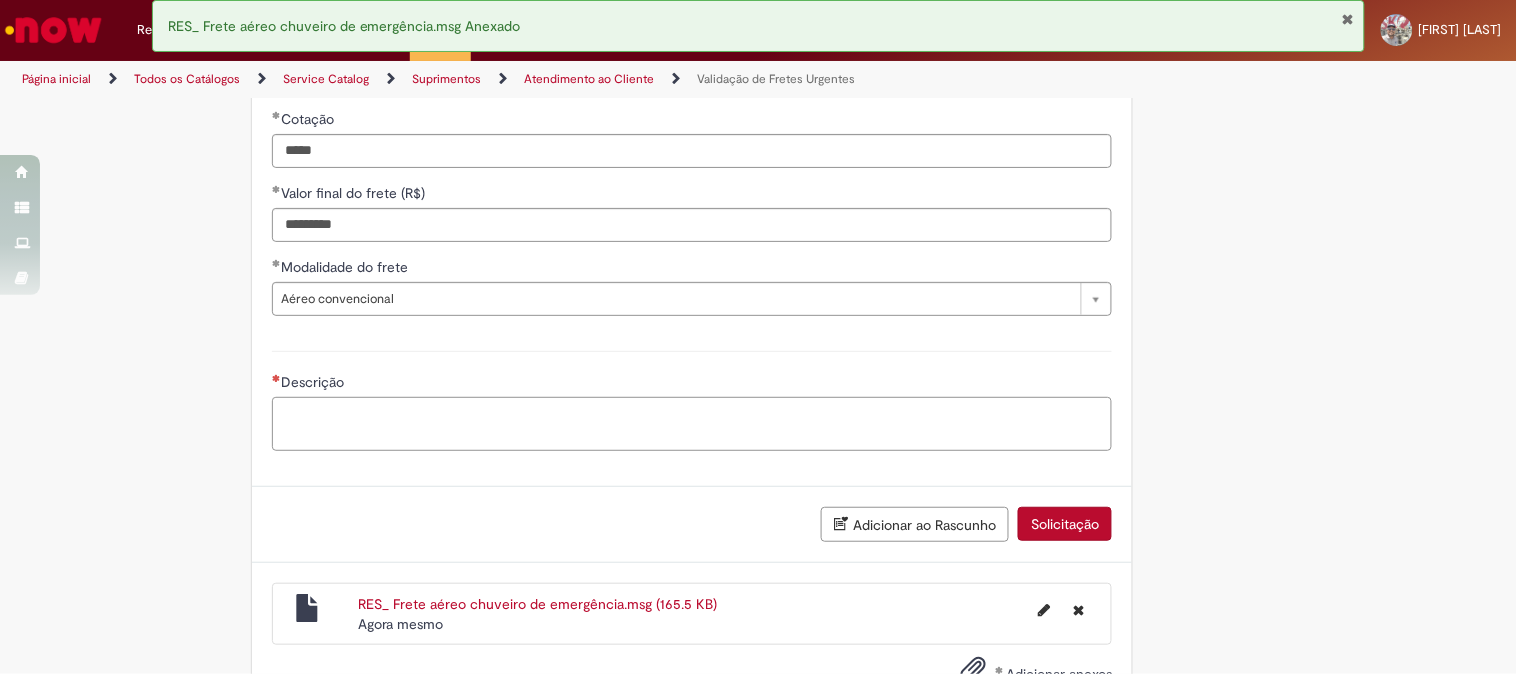 click on "Descrição" at bounding box center [692, 424] 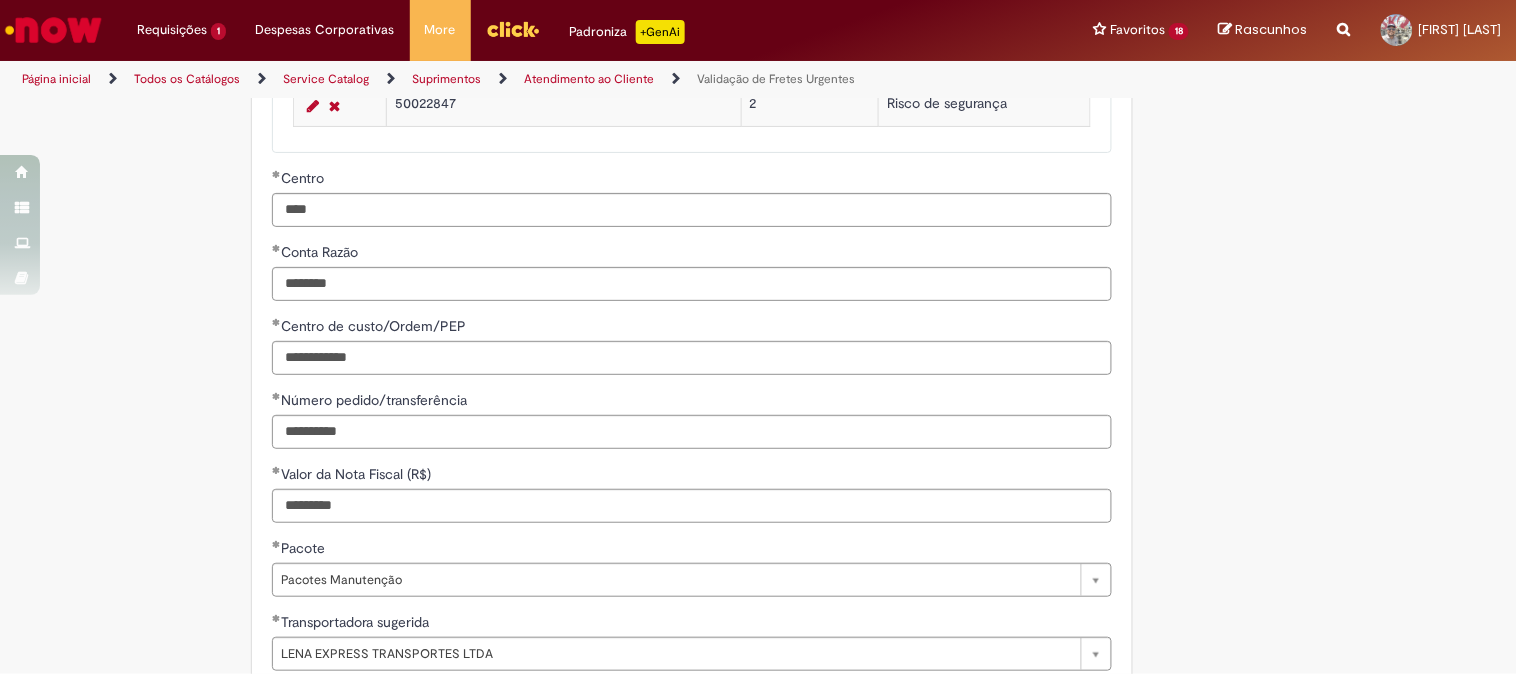 scroll, scrollTop: 1262, scrollLeft: 0, axis: vertical 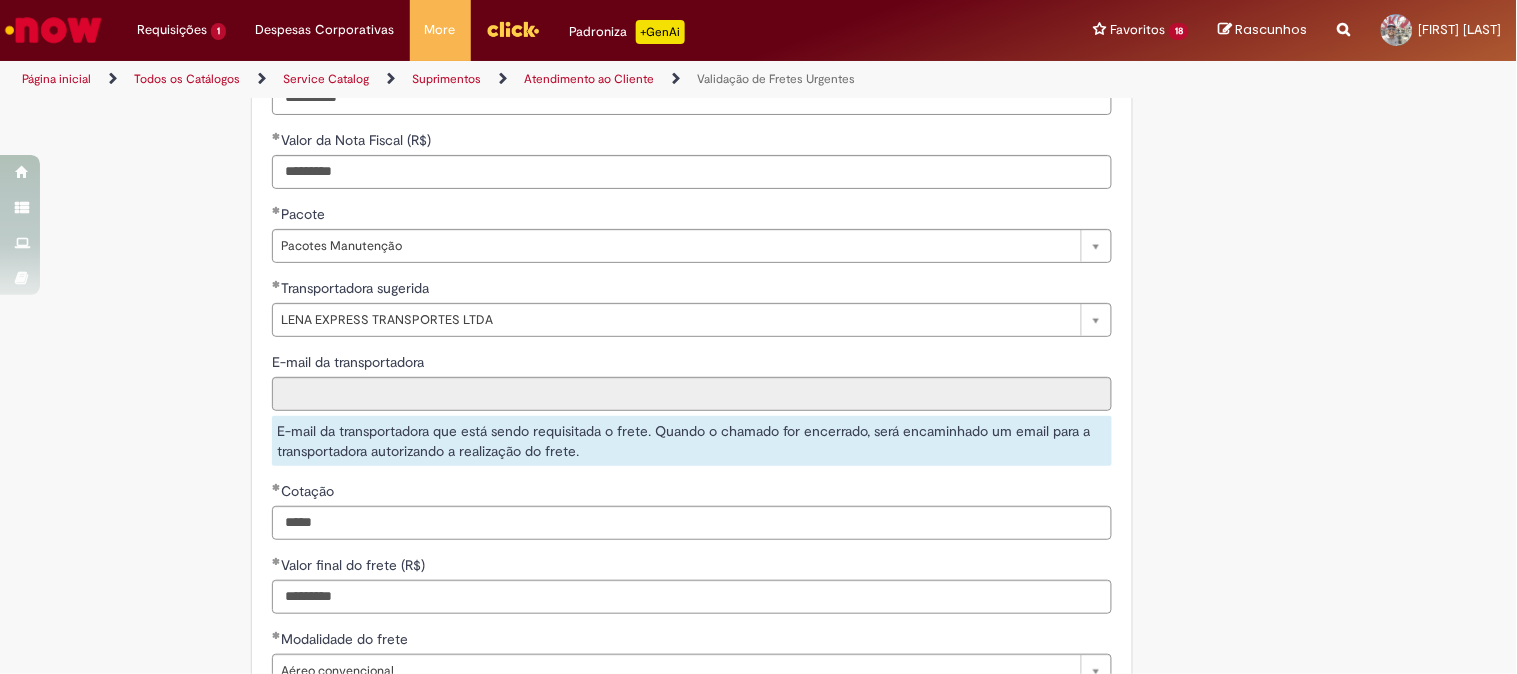 type on "**********" 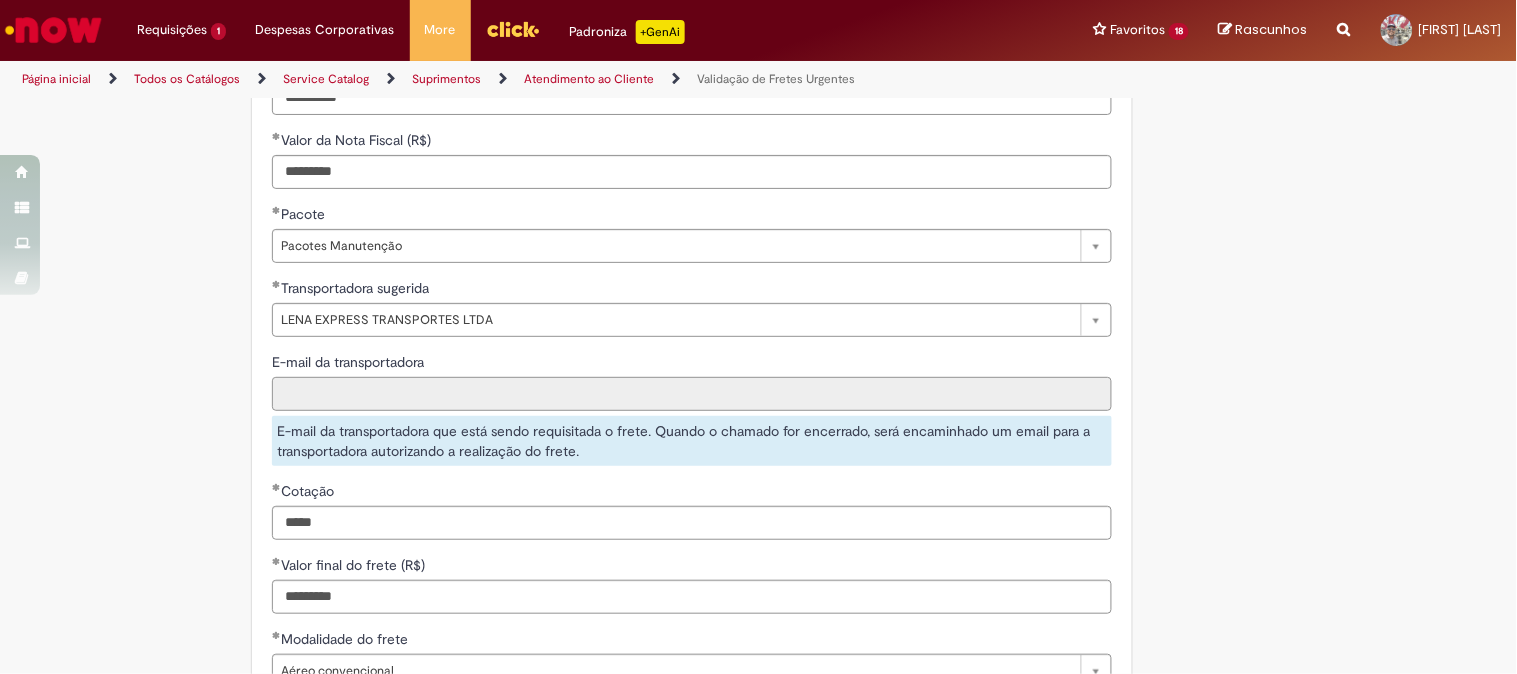click on "E-mail da transportadora" at bounding box center [692, 394] 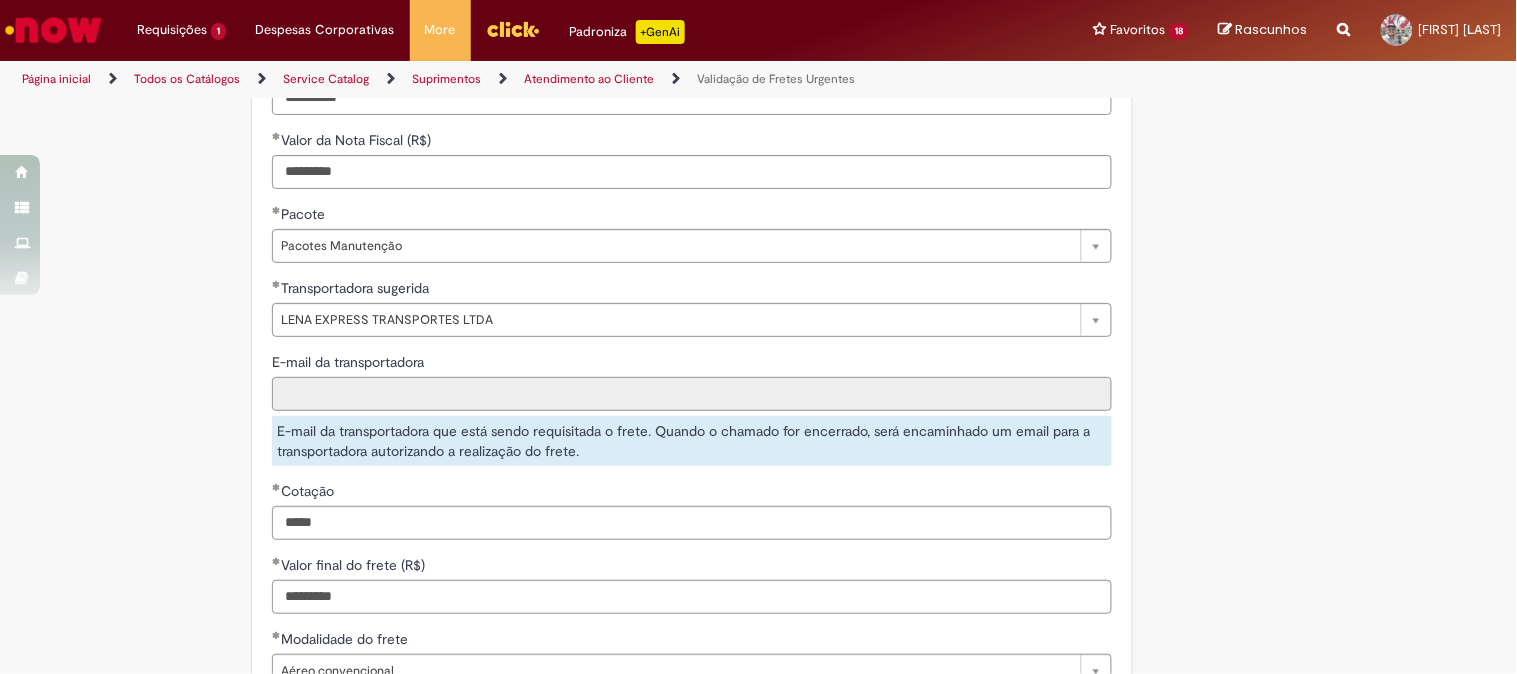 click on "E-mail da transportadora" at bounding box center [692, 394] 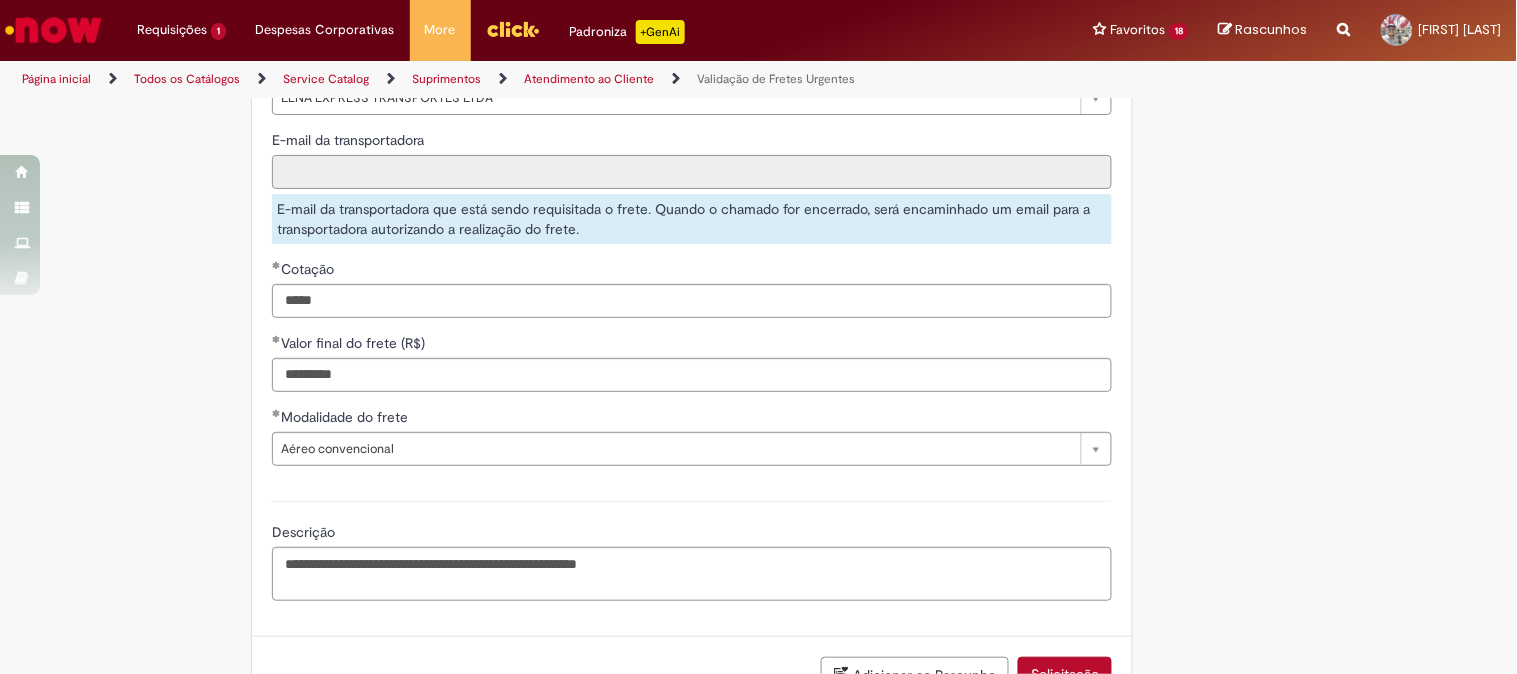 scroll, scrollTop: 1706, scrollLeft: 0, axis: vertical 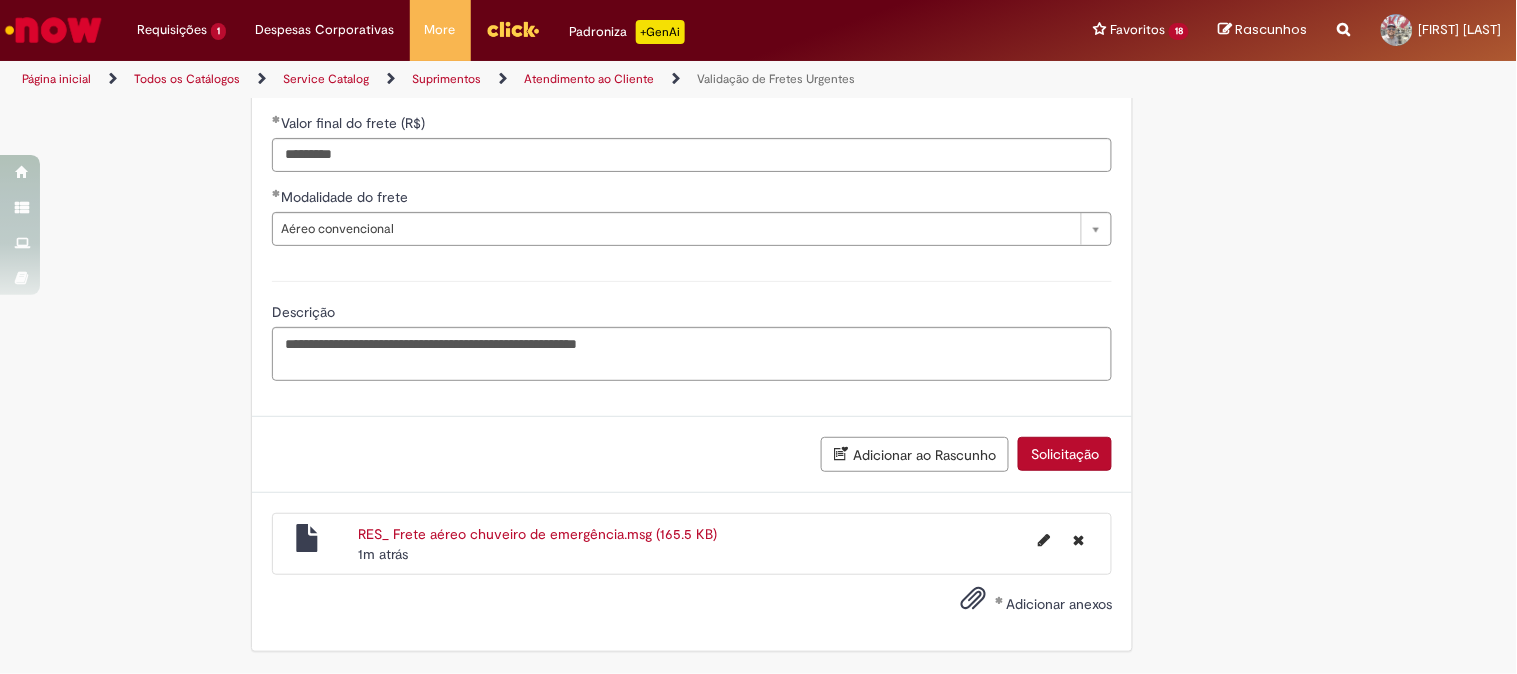 click on "Solicitação" at bounding box center (1065, 454) 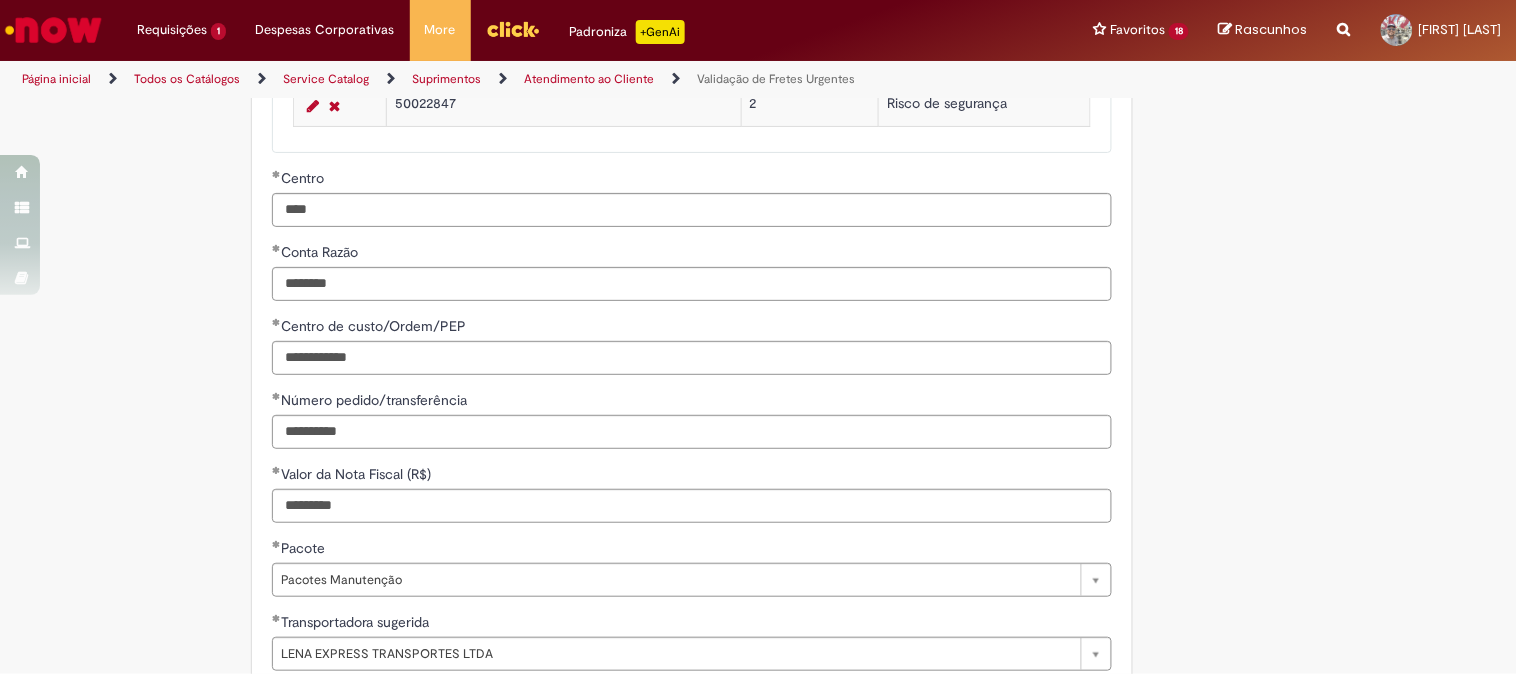 scroll, scrollTop: 1706, scrollLeft: 0, axis: vertical 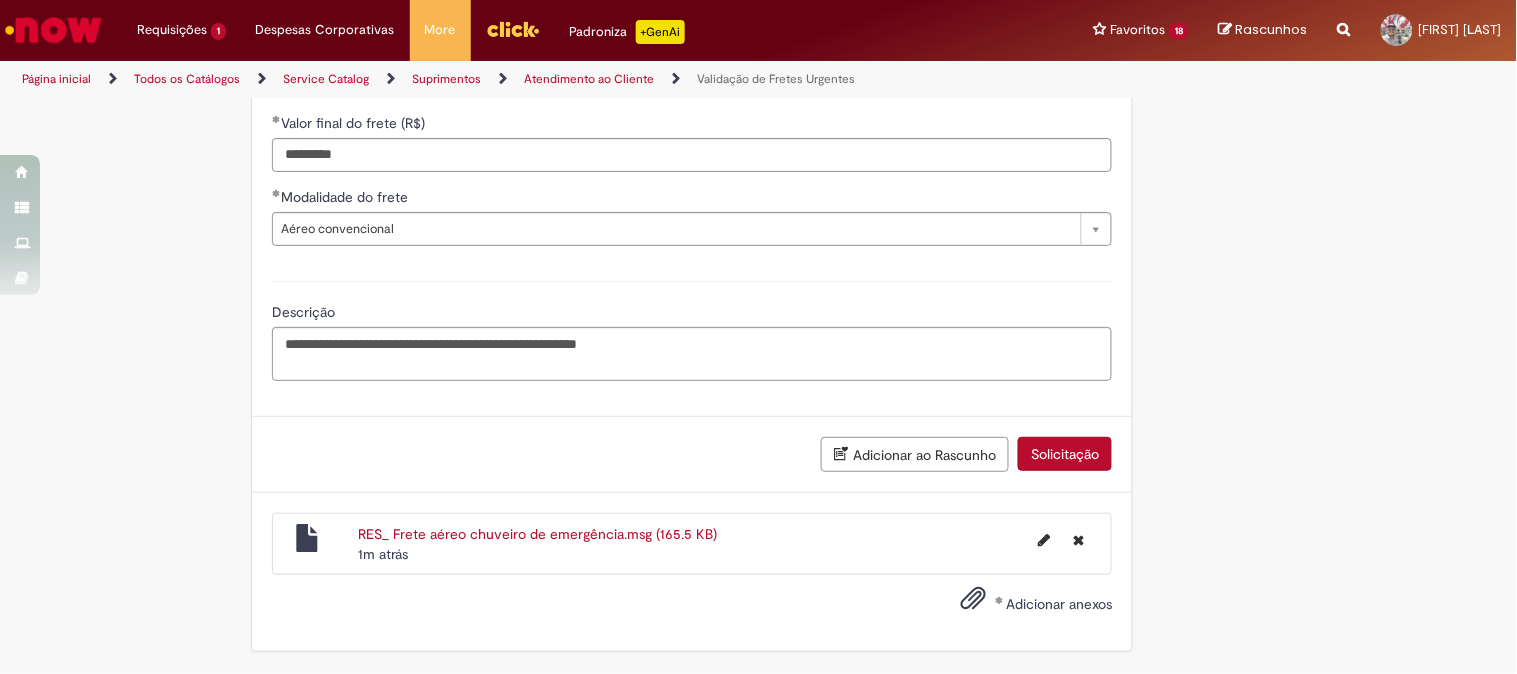 type 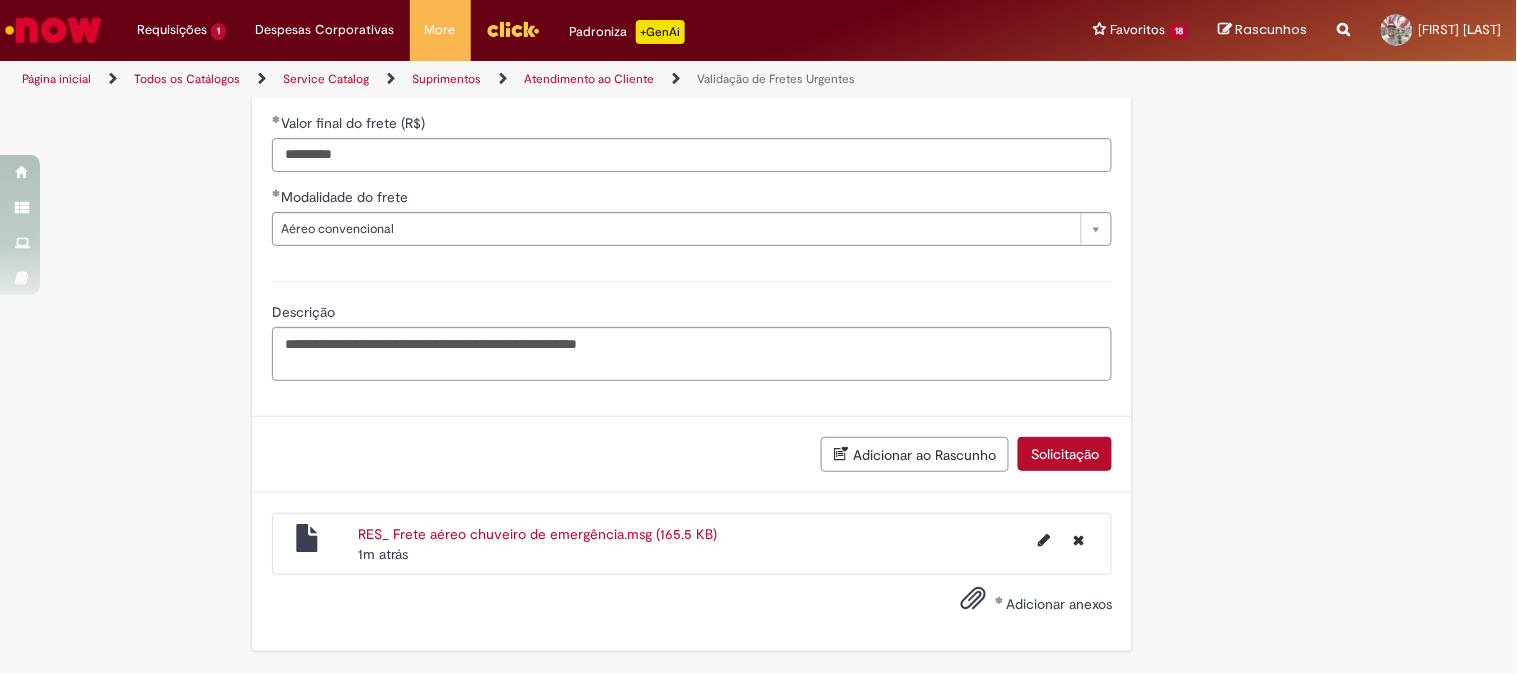 click on "Adicionar anexos" at bounding box center [1059, 604] 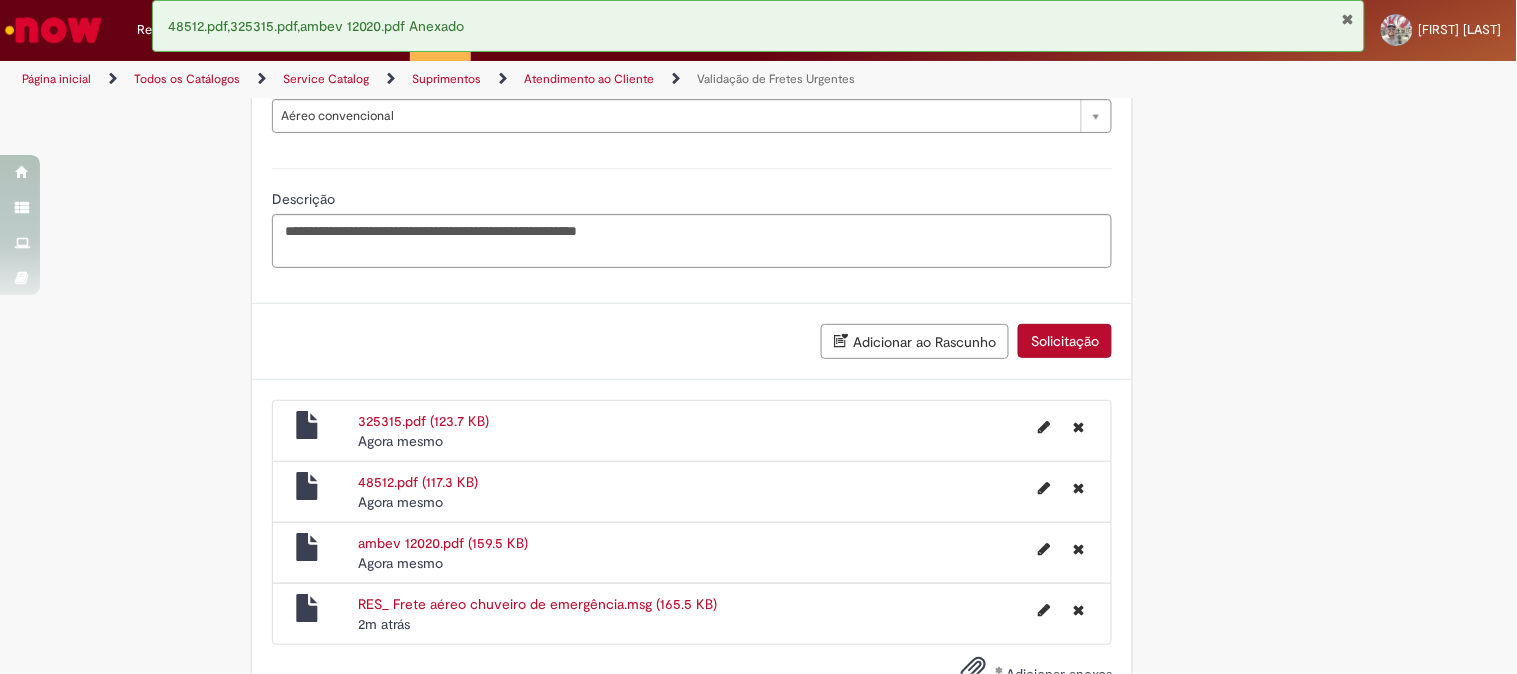 scroll, scrollTop: 1890, scrollLeft: 0, axis: vertical 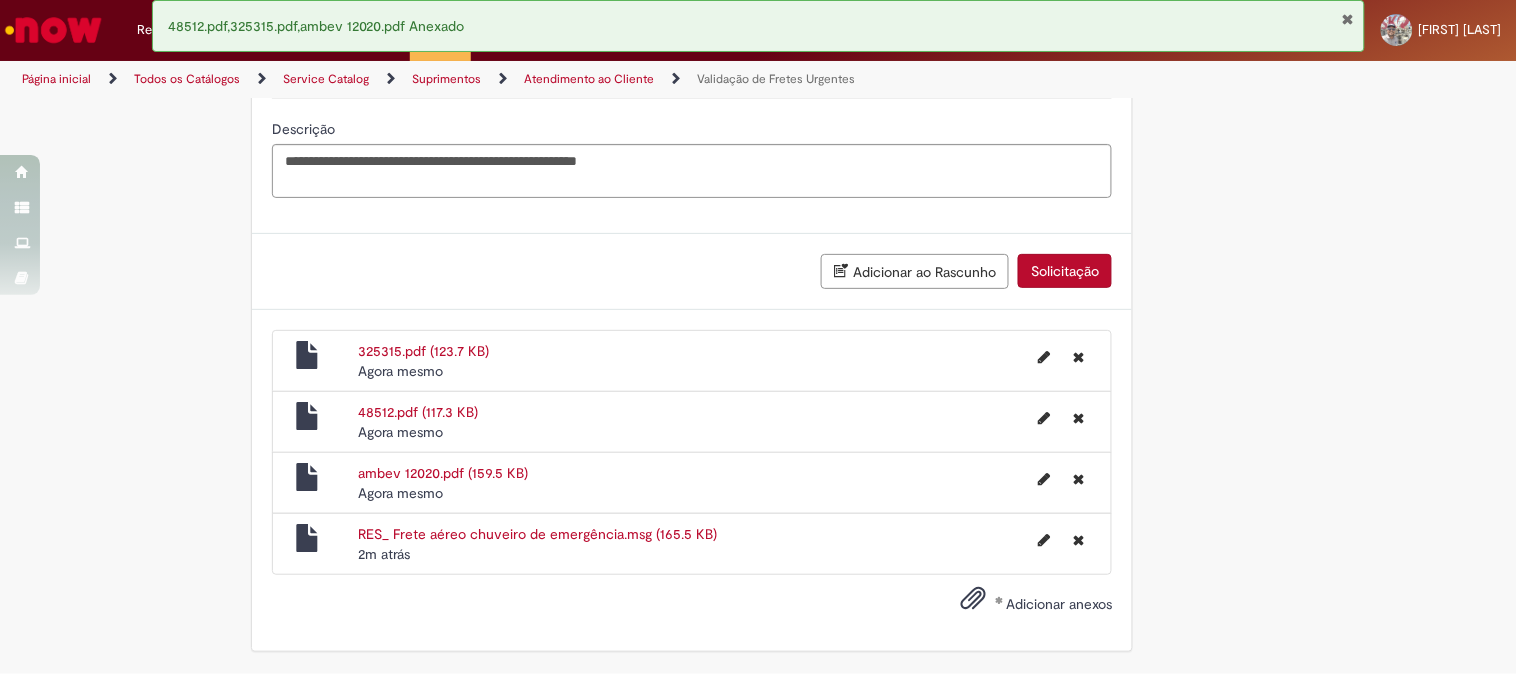 click on "Solicitação" at bounding box center (1065, 271) 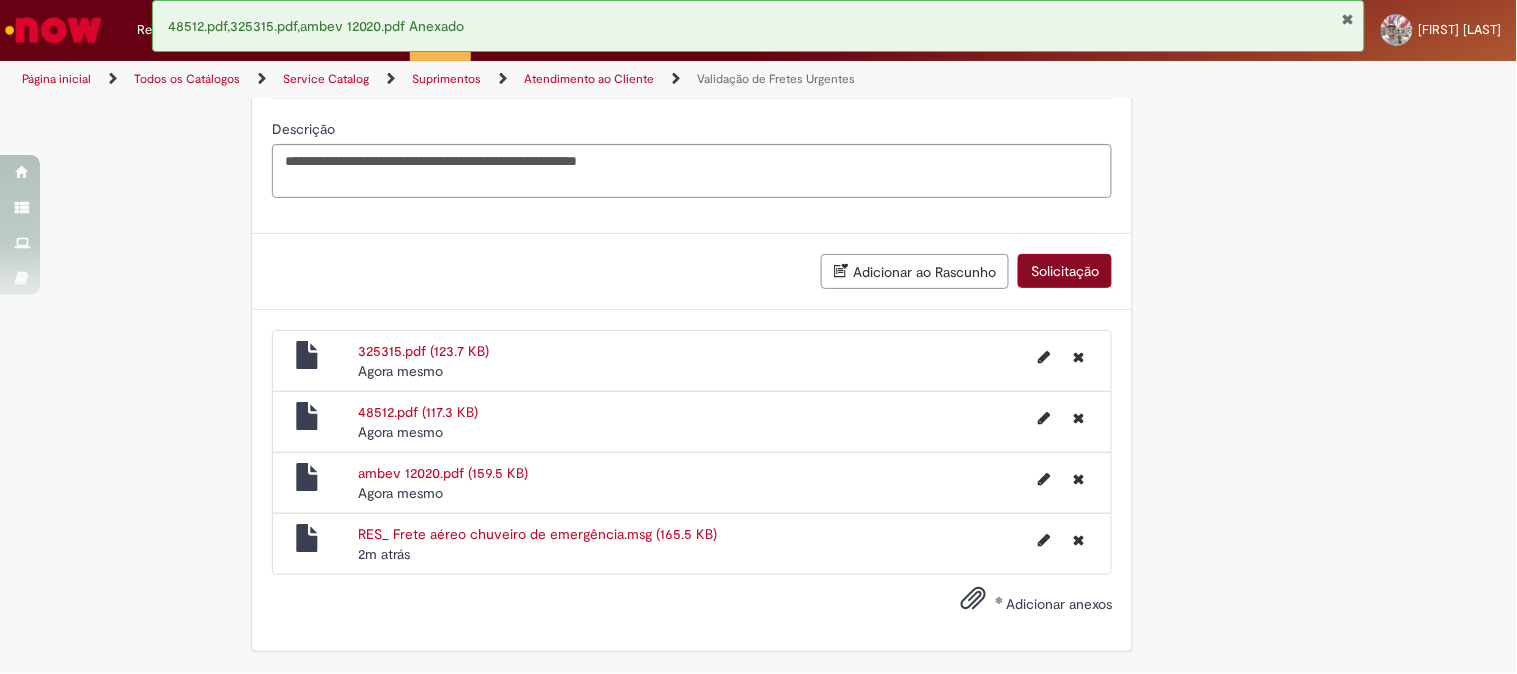 scroll, scrollTop: 1844, scrollLeft: 0, axis: vertical 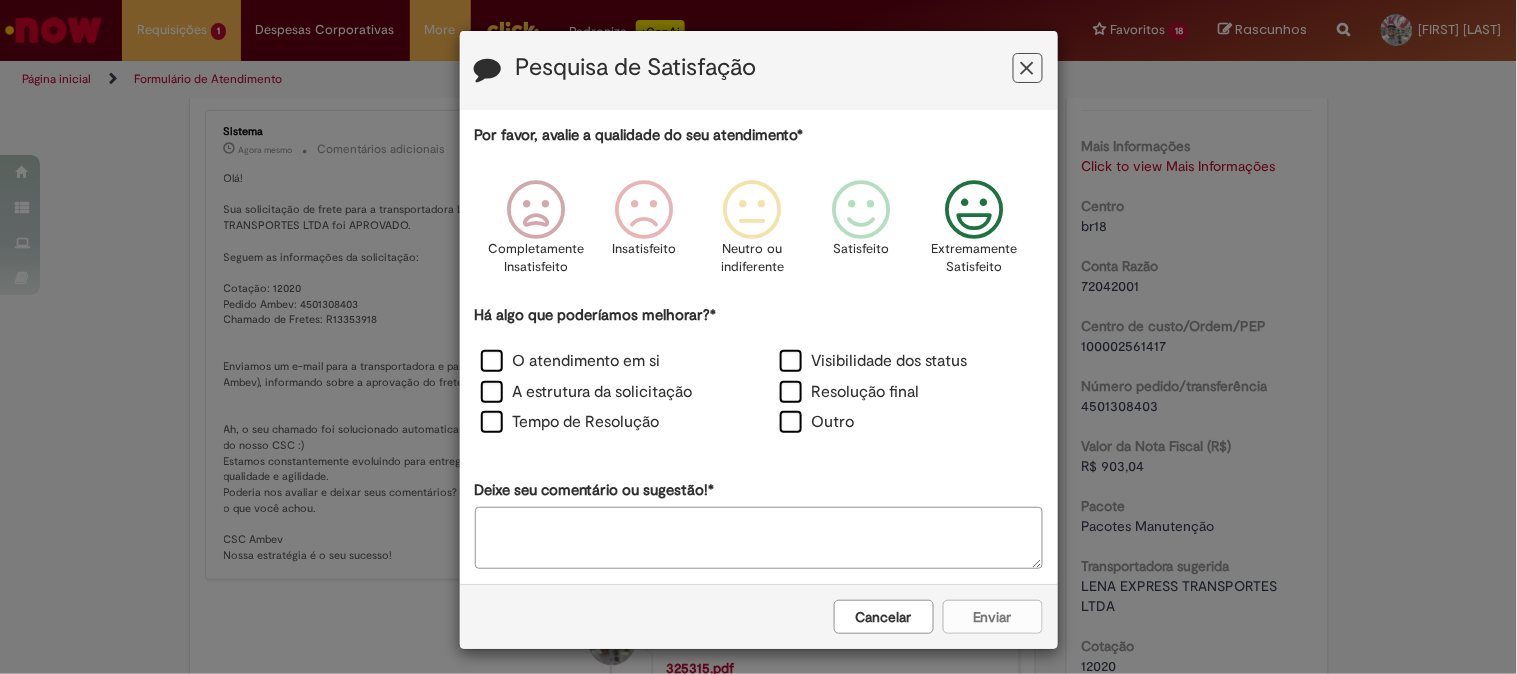 click at bounding box center [974, 210] 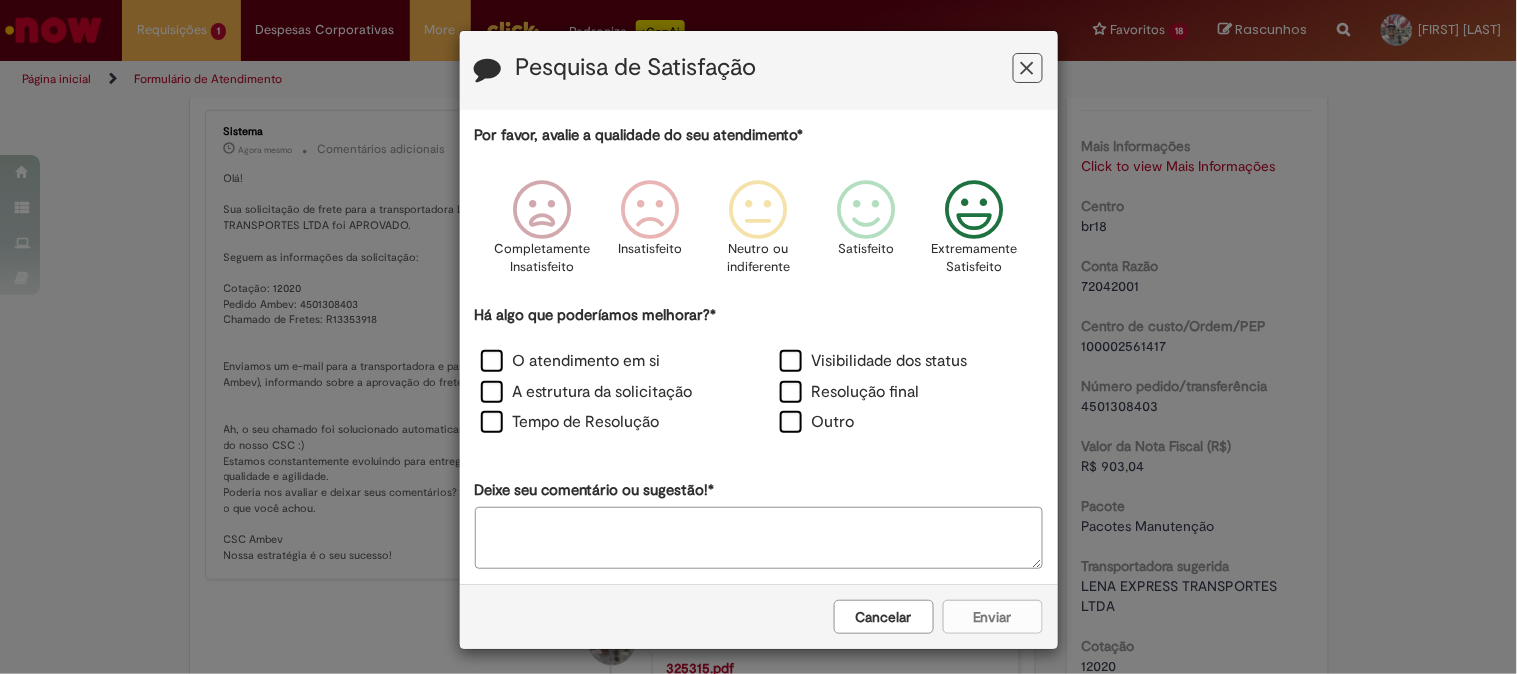 click on "Há algo que poderíamos melhorar?*
O atendimento em si
Visibilidade dos status
A estrutura da solicitação
Resolução final
Tempo de Resolução
Outro" at bounding box center [759, 372] 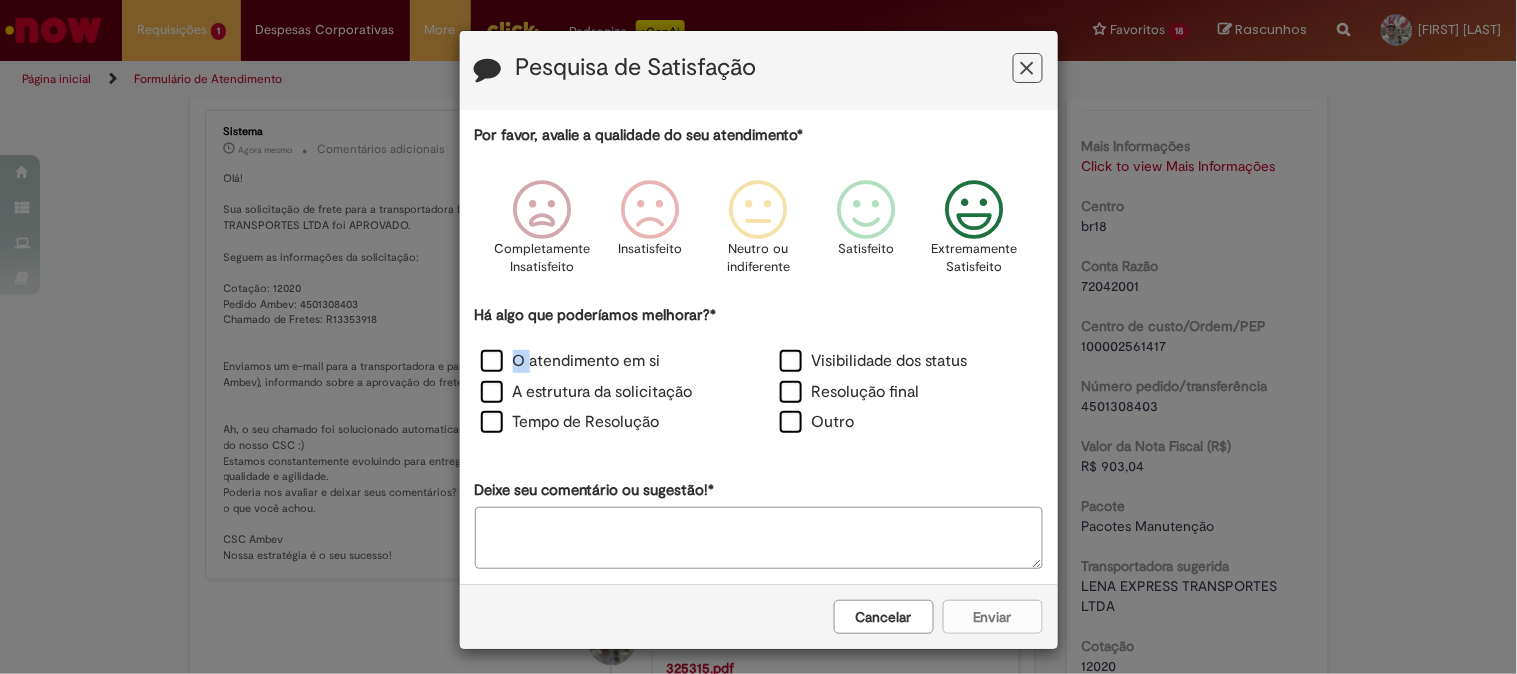 click on "O atendimento em si" at bounding box center [609, 363] 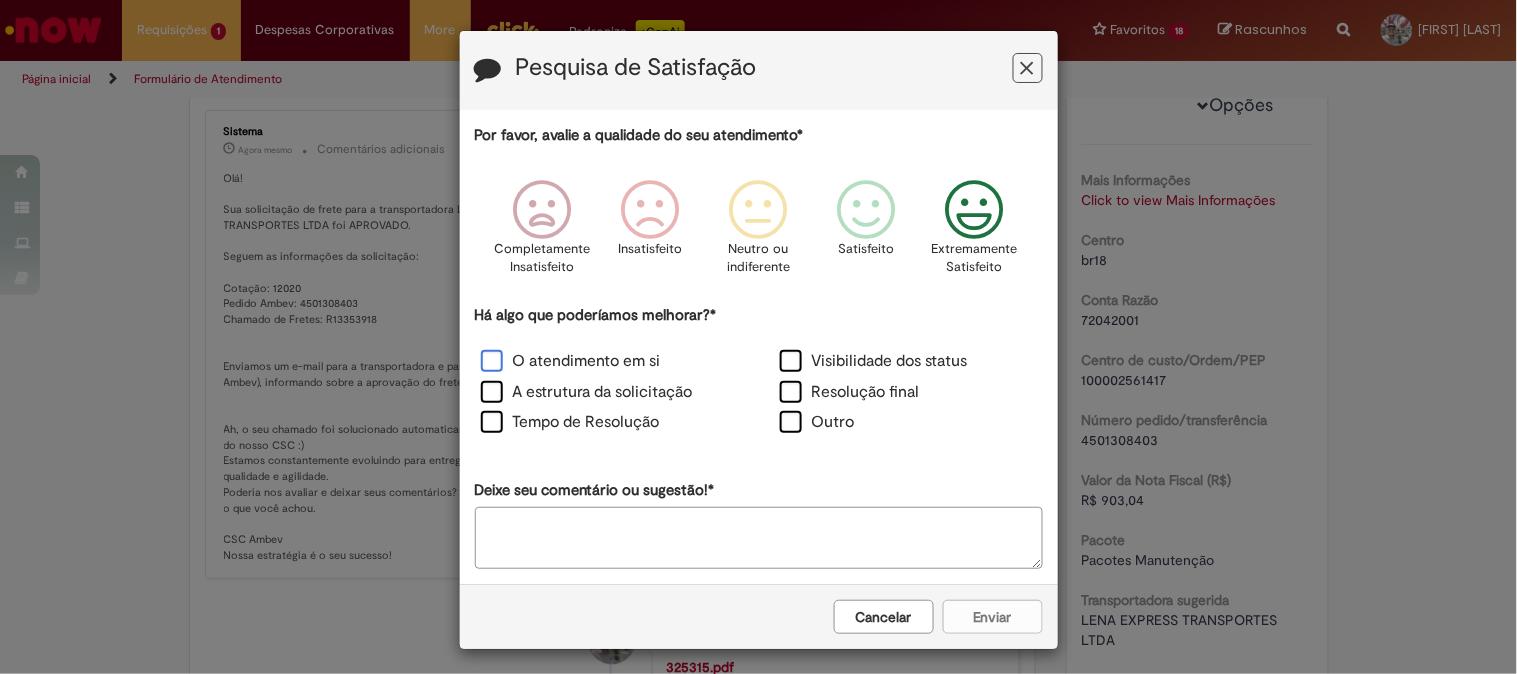 click on "O atendimento em si" at bounding box center (571, 361) 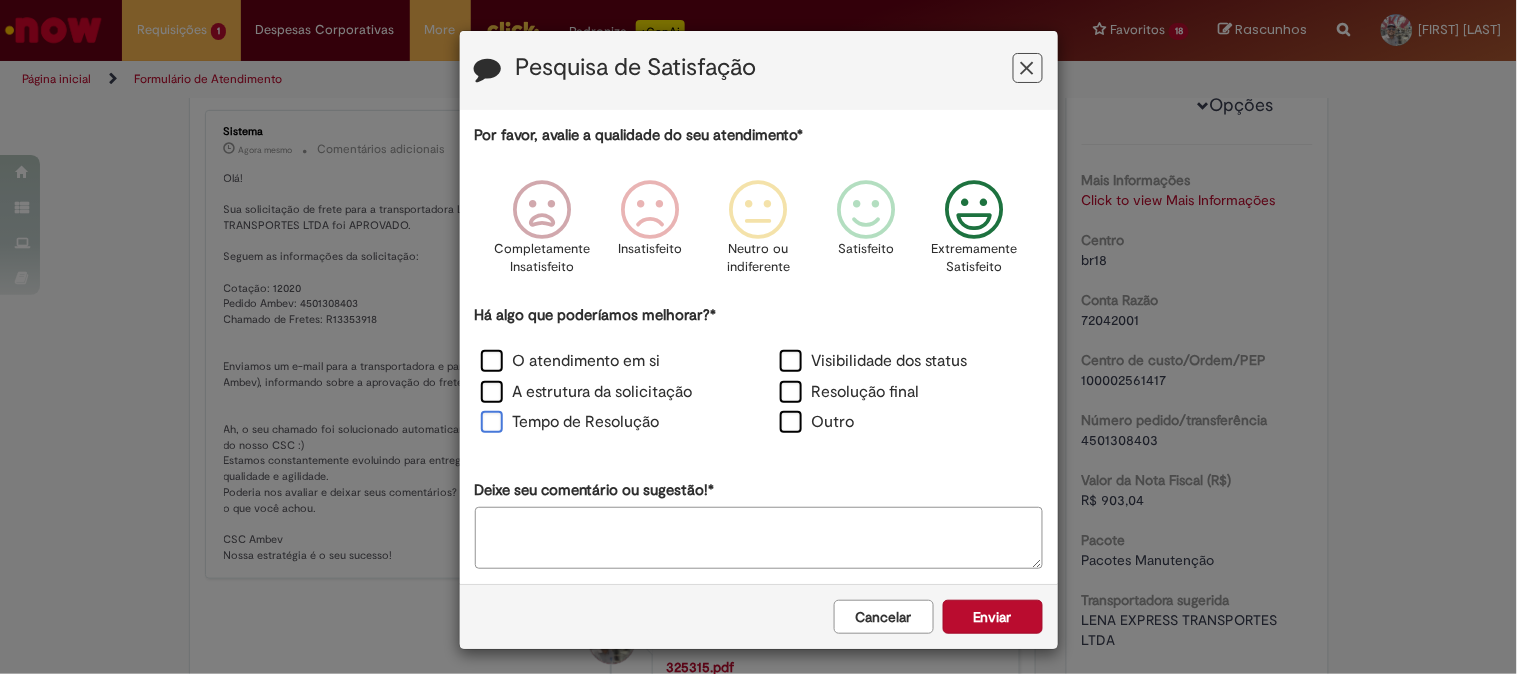 click on "Tempo de Resolução" at bounding box center (570, 422) 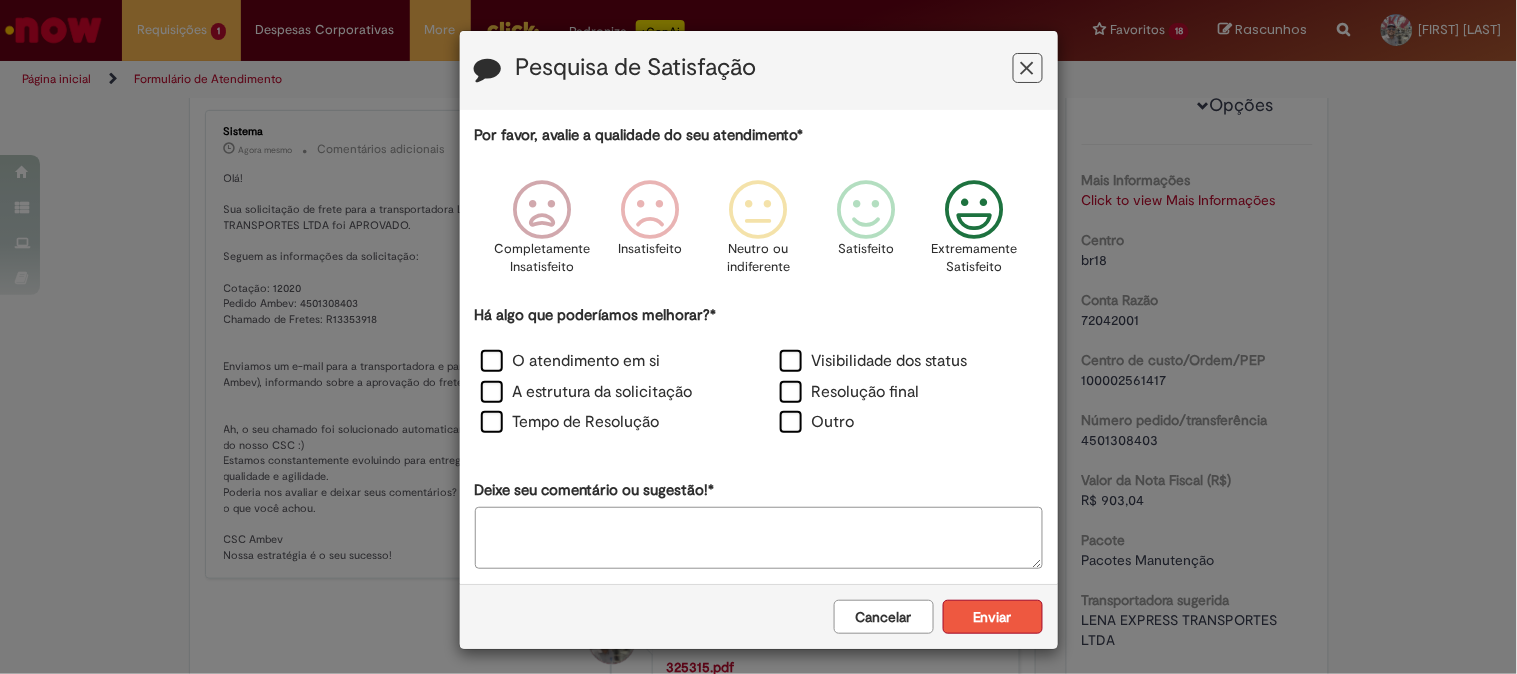 click on "Enviar" at bounding box center (993, 617) 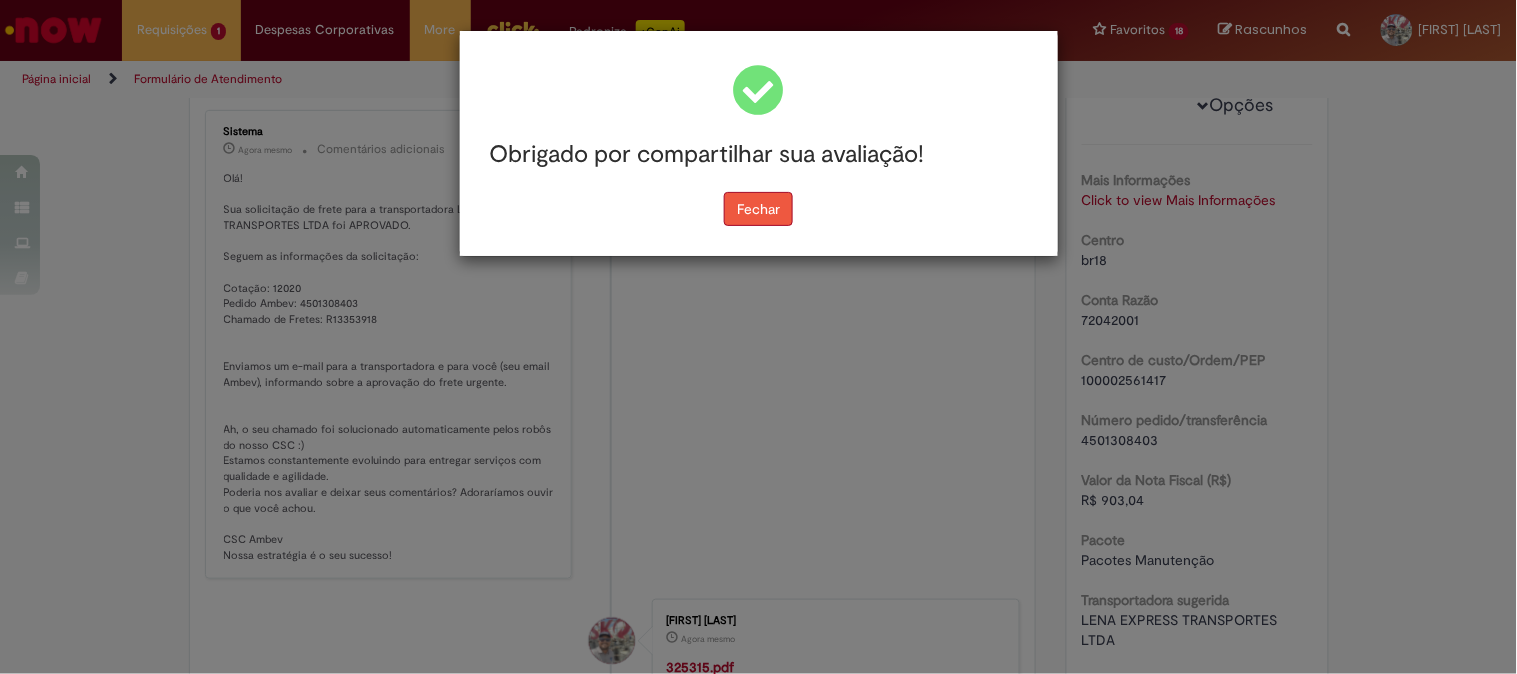 click on "Fechar" at bounding box center [758, 209] 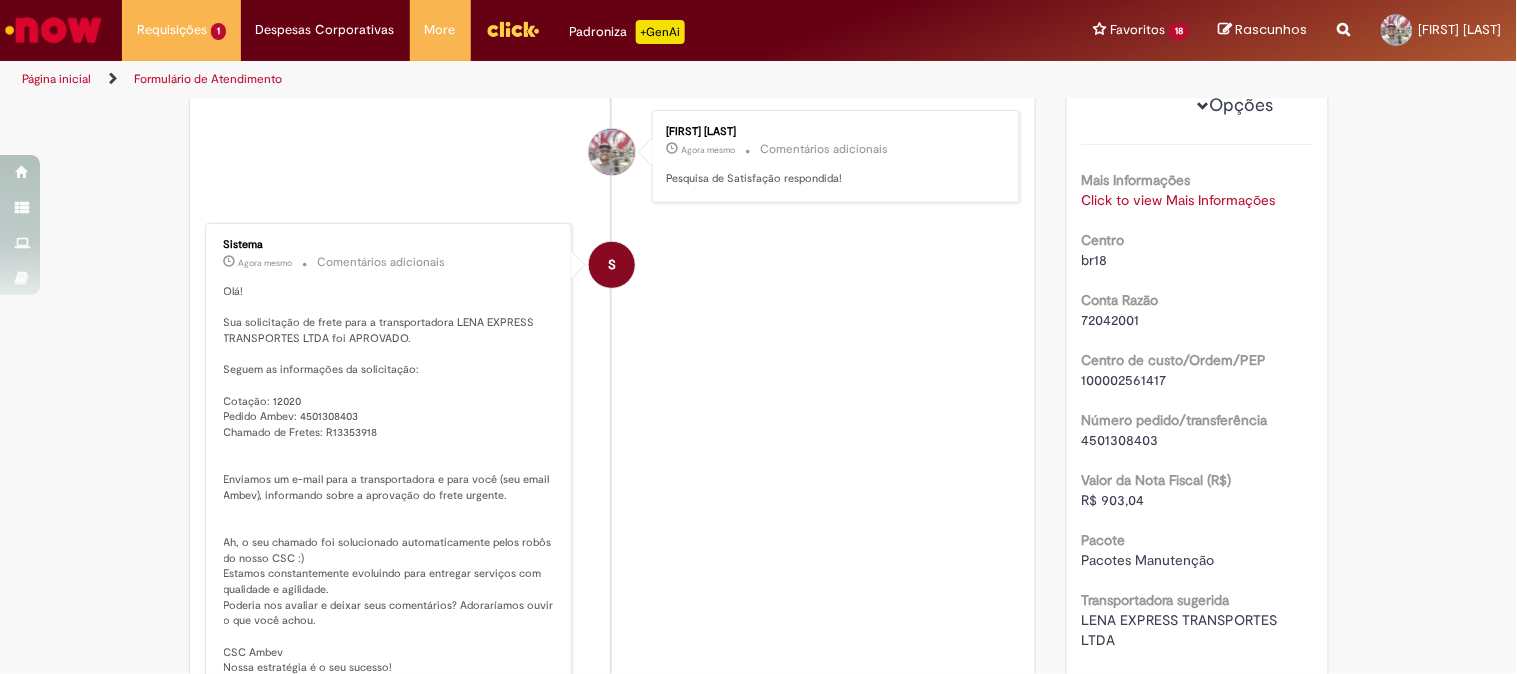 scroll, scrollTop: 300, scrollLeft: 0, axis: vertical 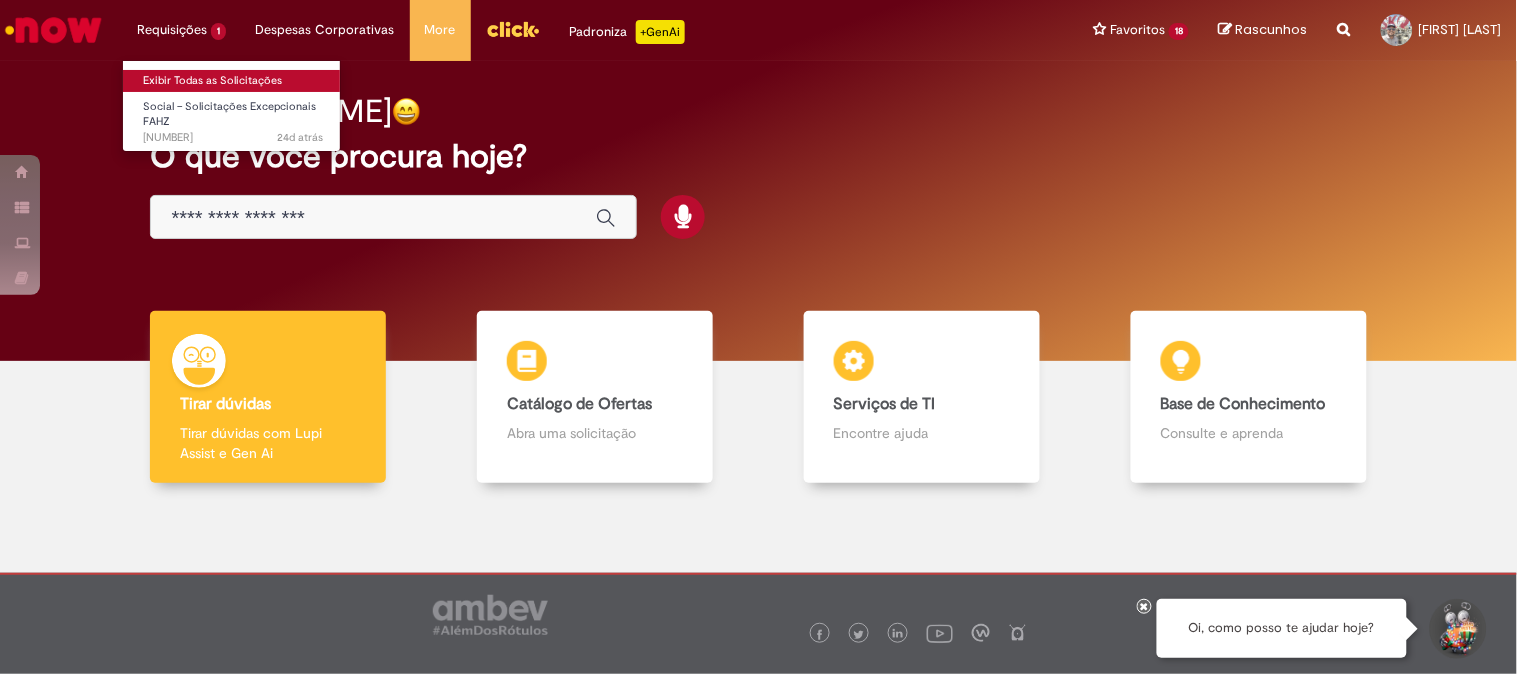 click on "Exibir Todas as Solicitações" at bounding box center [233, 81] 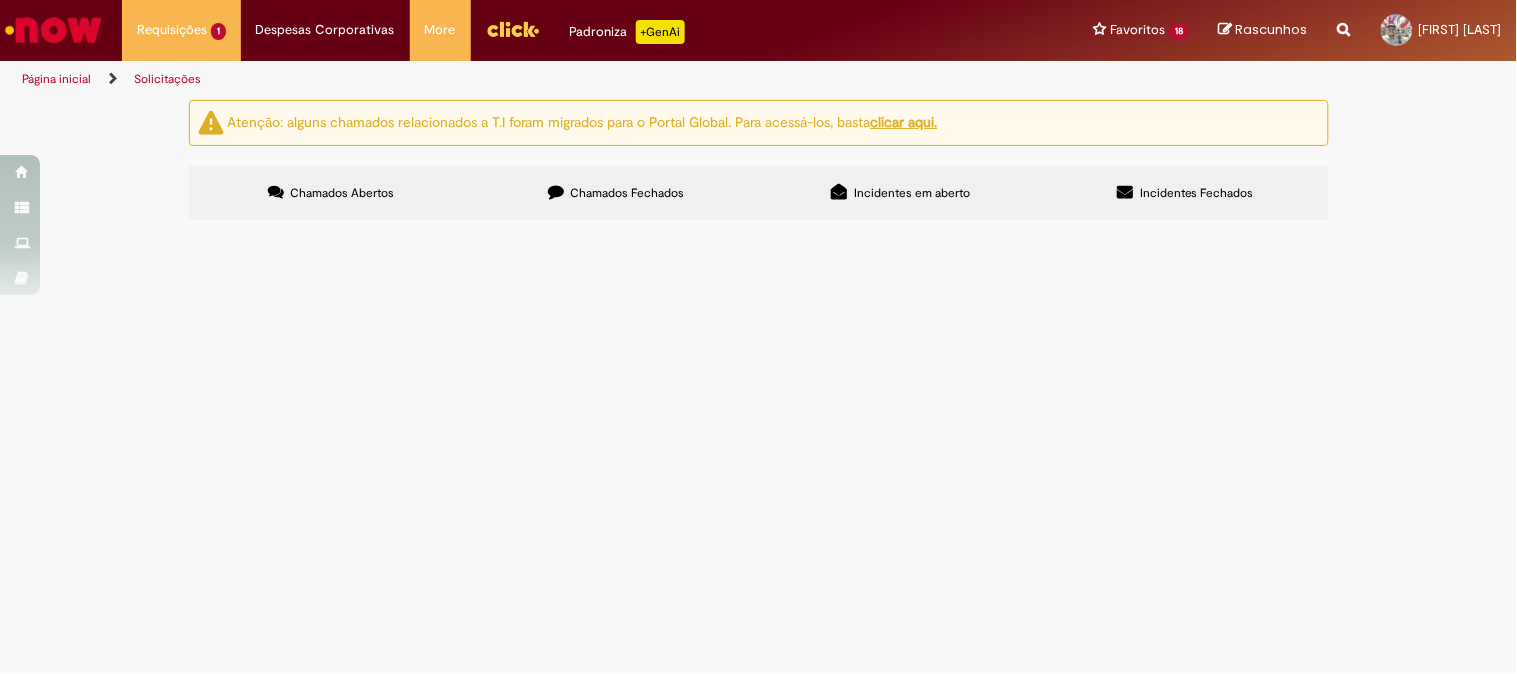 click on "Chamados Fechados" at bounding box center (627, 193) 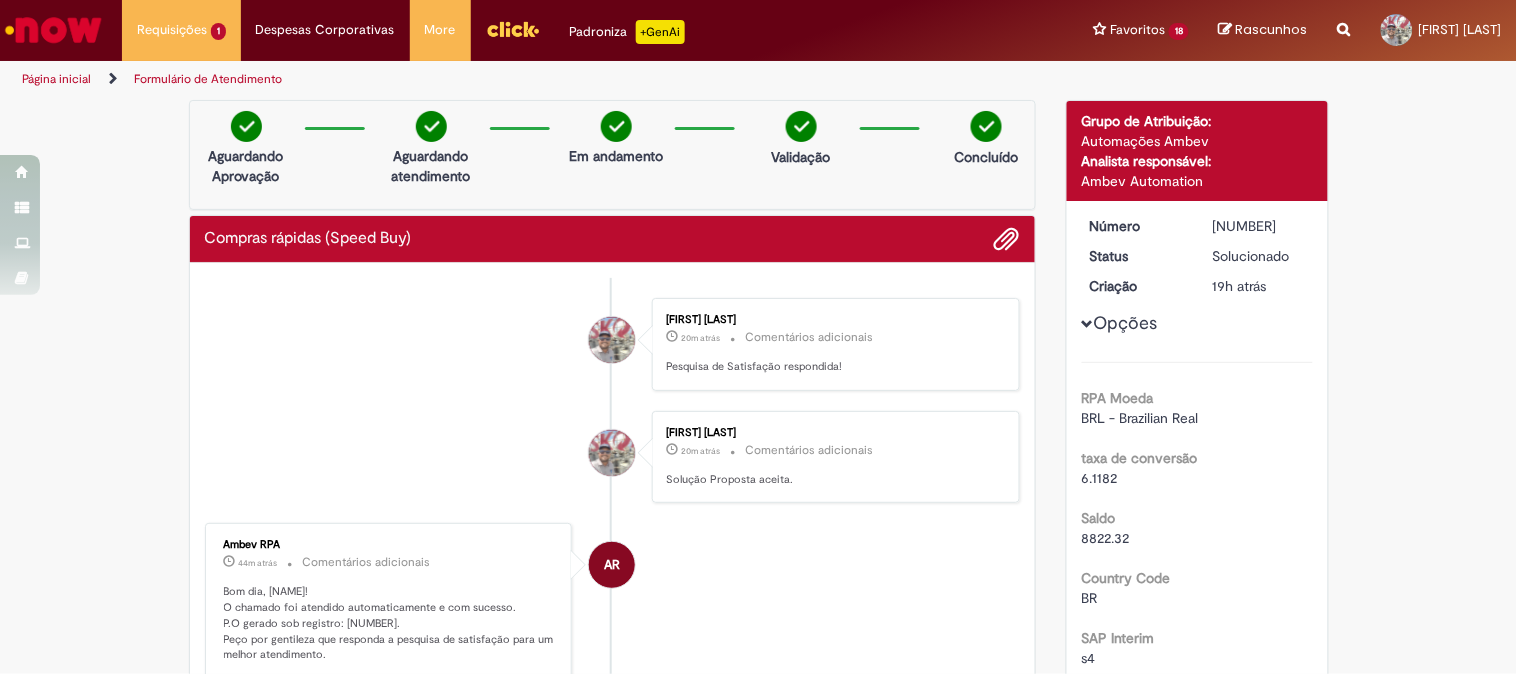 click on "Wiston Melo Pontes
20m atrás 20 minutos atrás     Comentários adicionais
Pesquisa de Satisfação respondida!
Wiston Melo Pontes
20m atrás 20 minutos atrás     Comentários adicionais
Solução Proposta aceita.
AR
Ambev RPA
44m atrás 44 minutos atrás     Comentários adicionais" at bounding box center (613, 859) 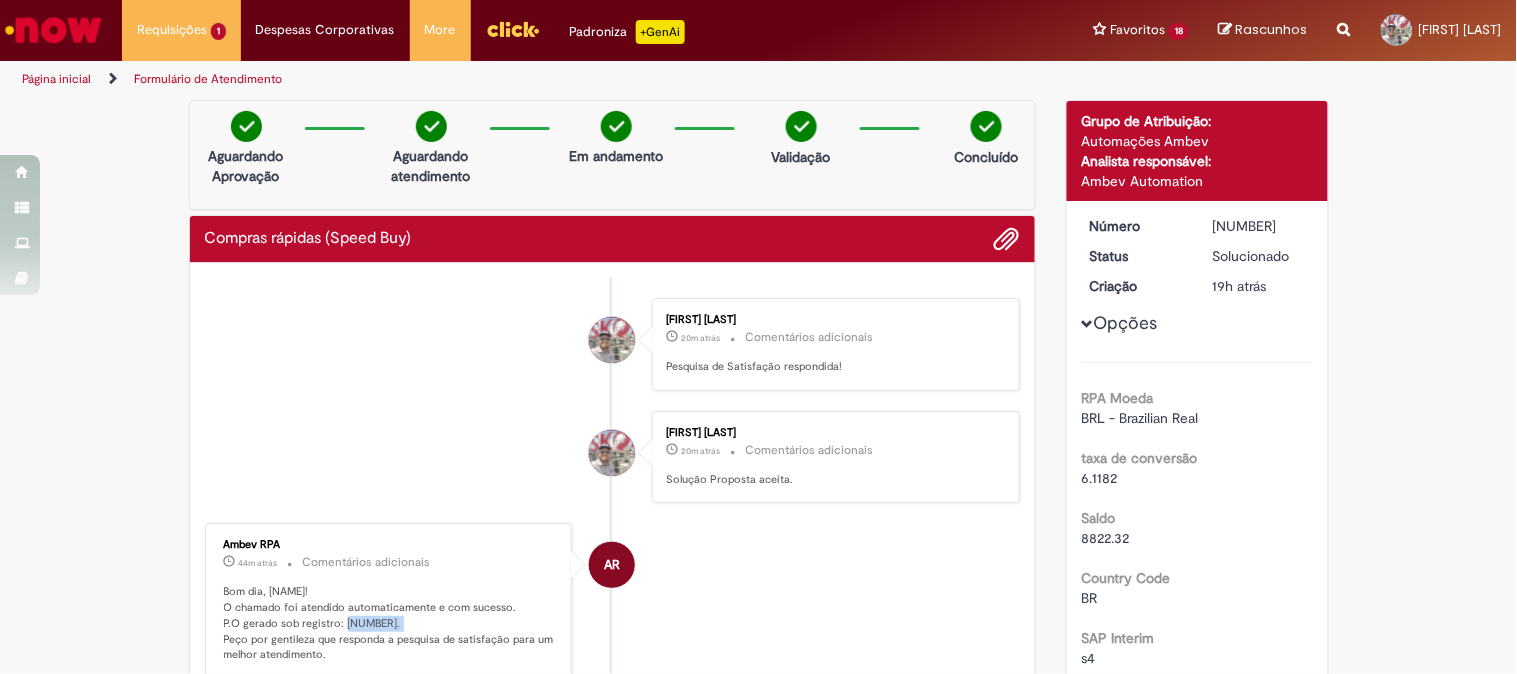 drag, startPoint x: 392, startPoint y: 621, endPoint x: 335, endPoint y: 624, distance: 57.07889 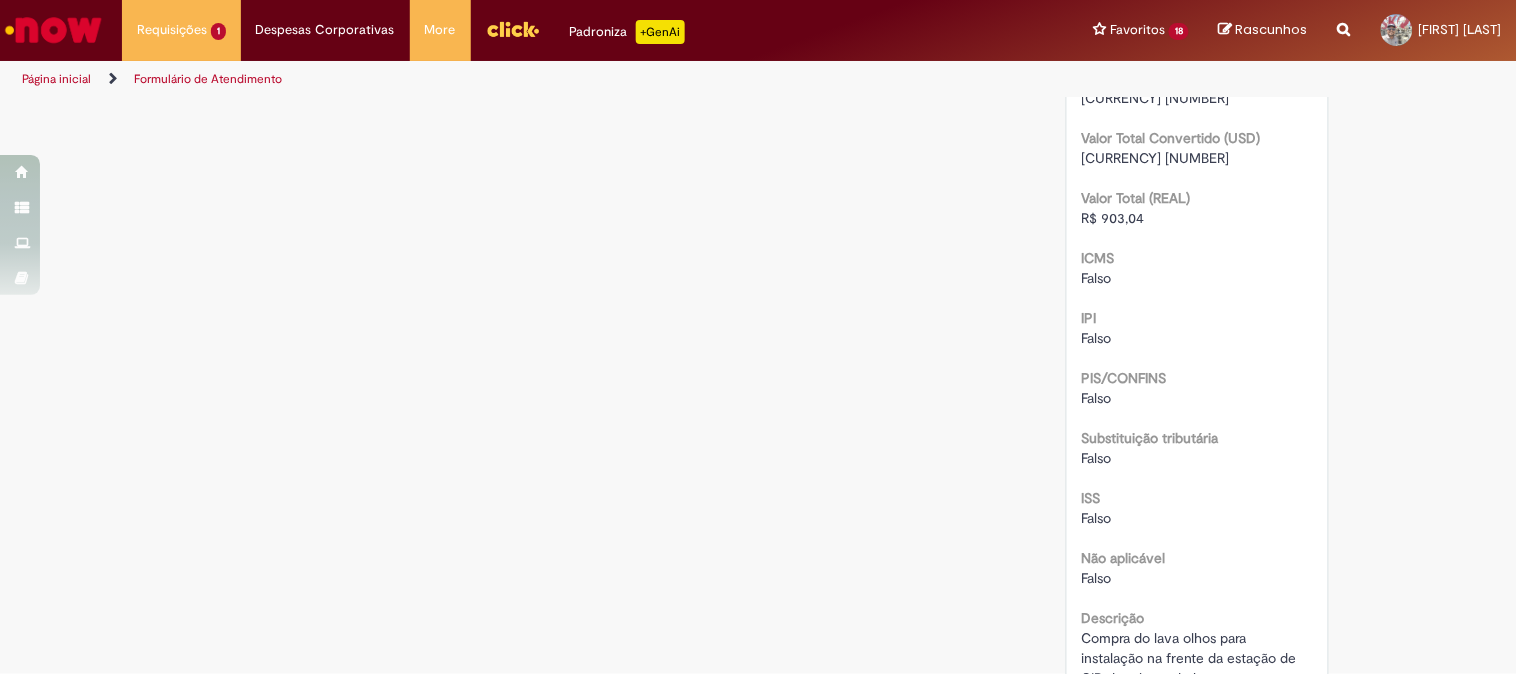 scroll, scrollTop: 2411, scrollLeft: 0, axis: vertical 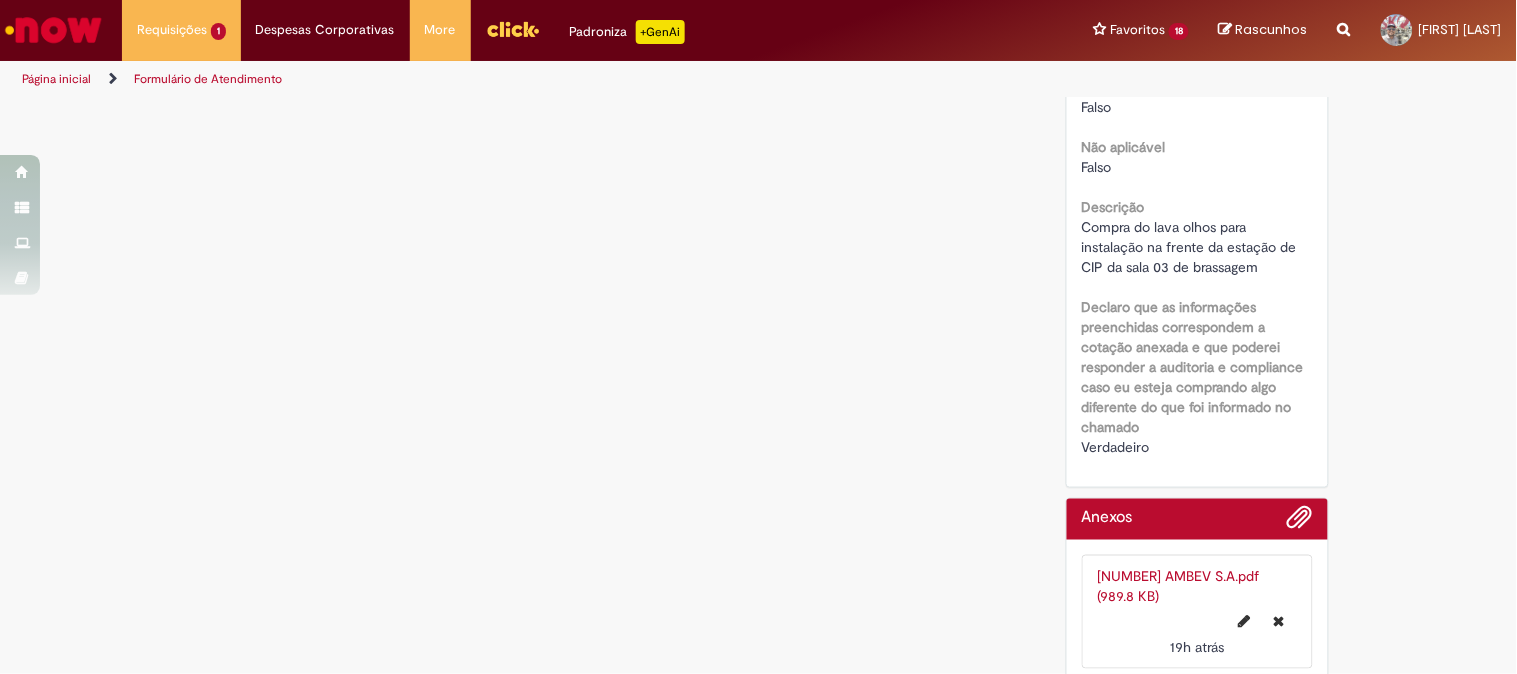 click on "355 AMBEV  S.A.pdf (989.8 KB)" at bounding box center [1179, 586] 